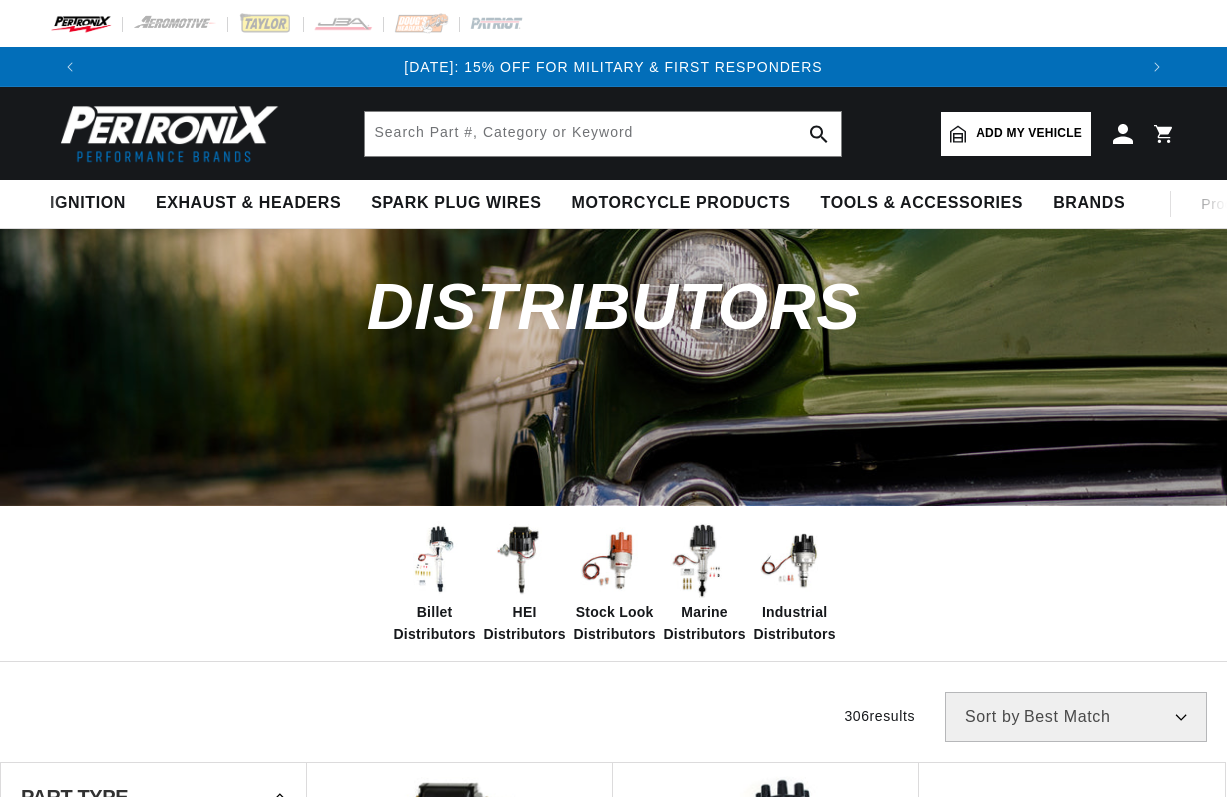 scroll, scrollTop: 0, scrollLeft: 0, axis: both 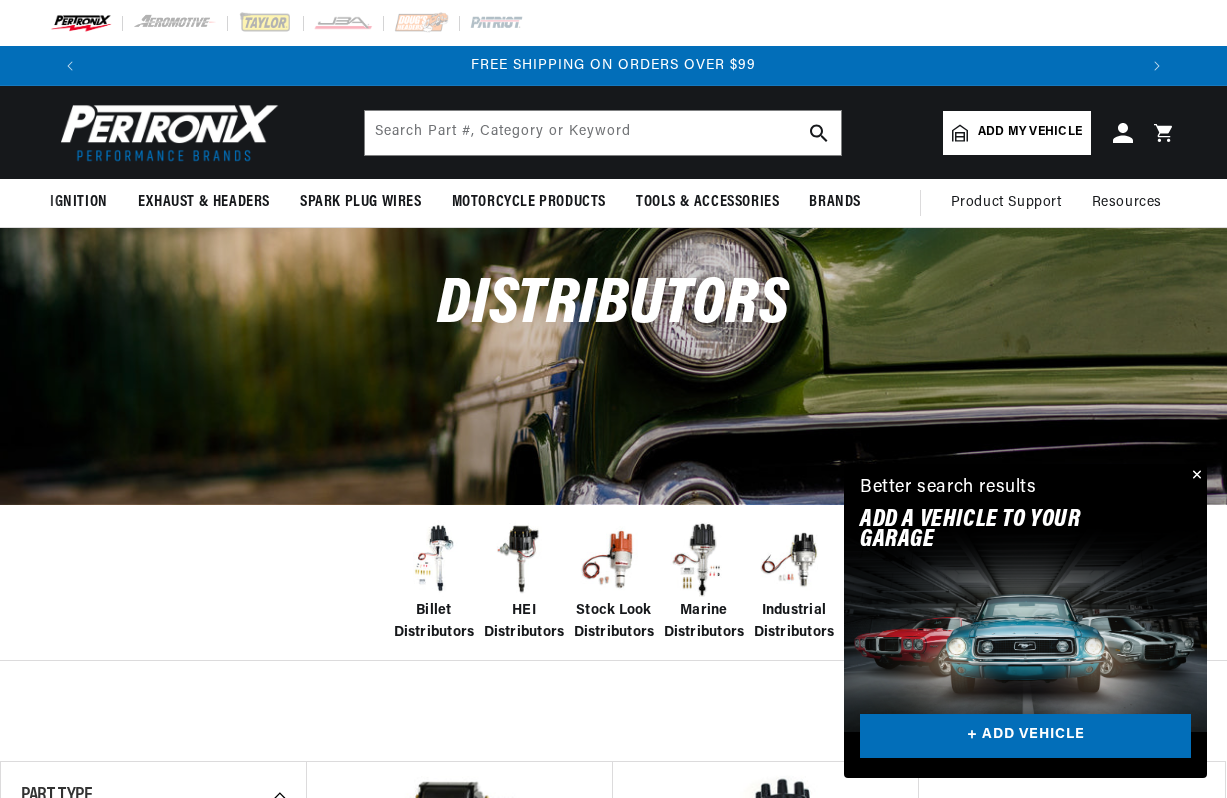 click at bounding box center (434, 560) 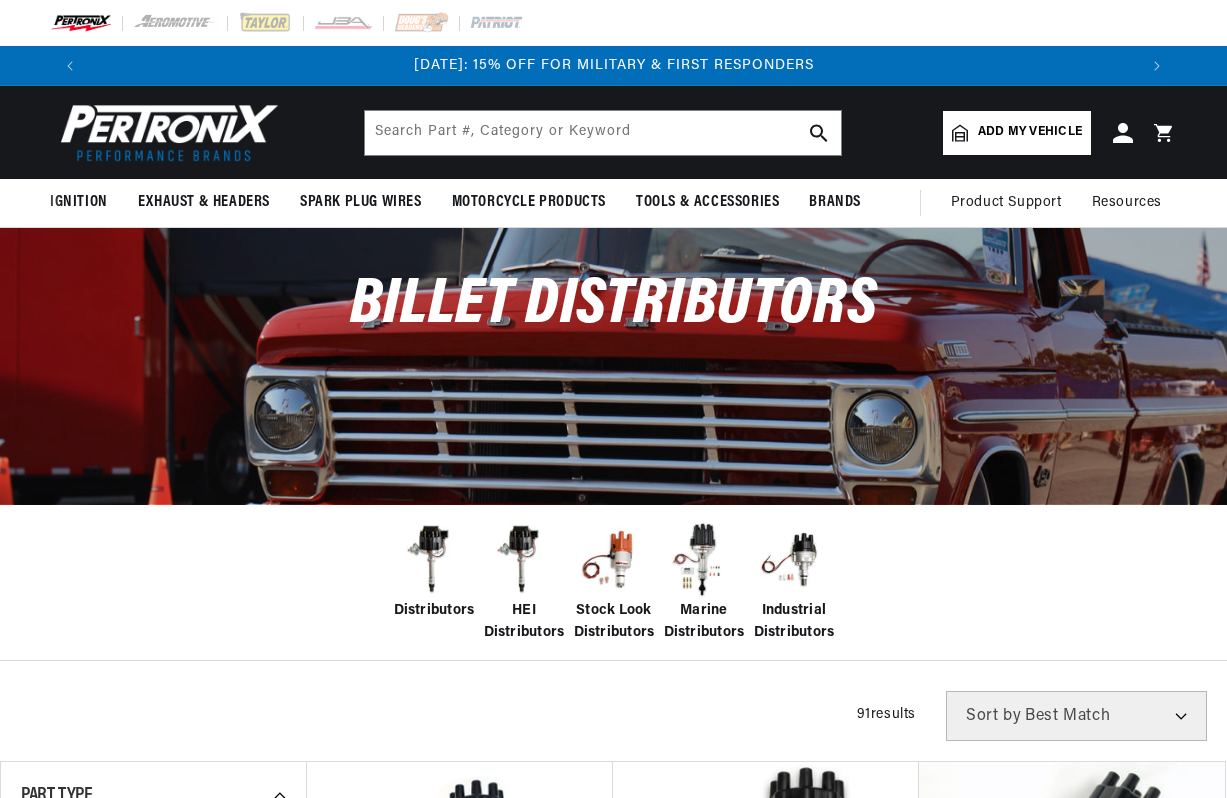 scroll, scrollTop: 0, scrollLeft: 0, axis: both 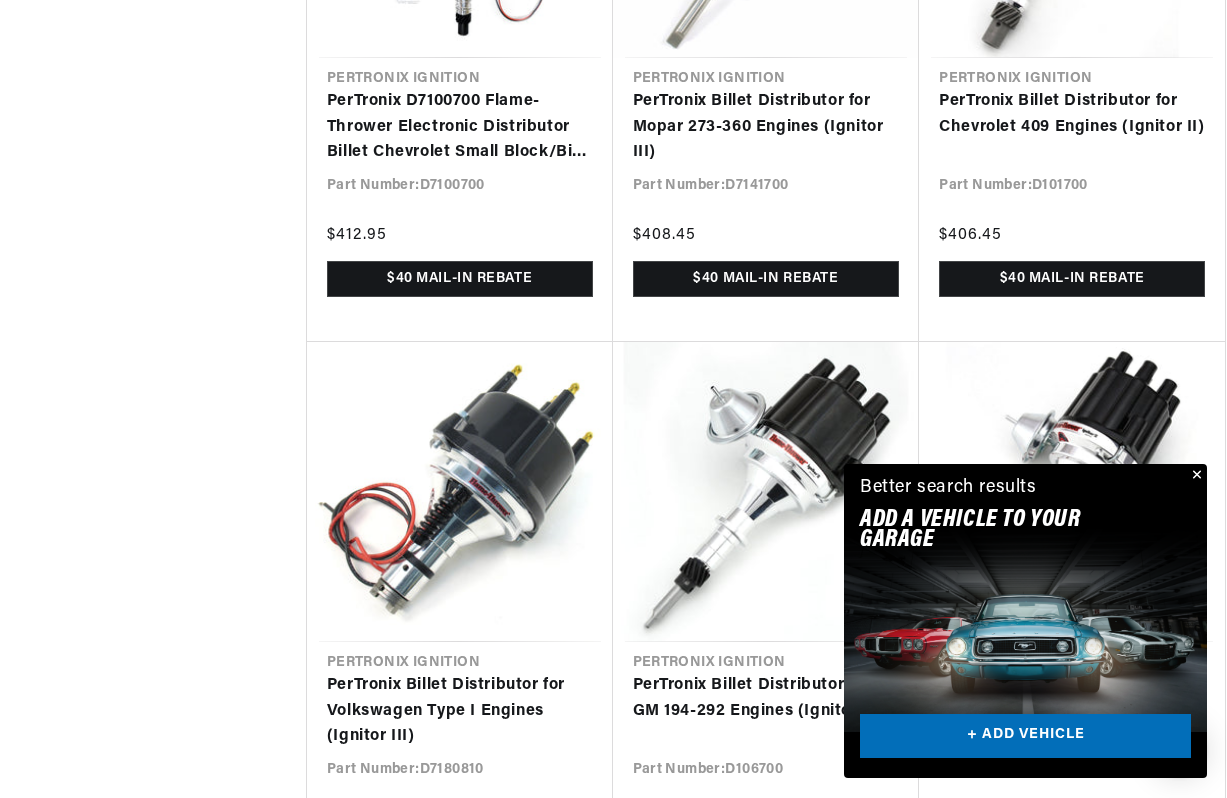 click at bounding box center [1195, 476] 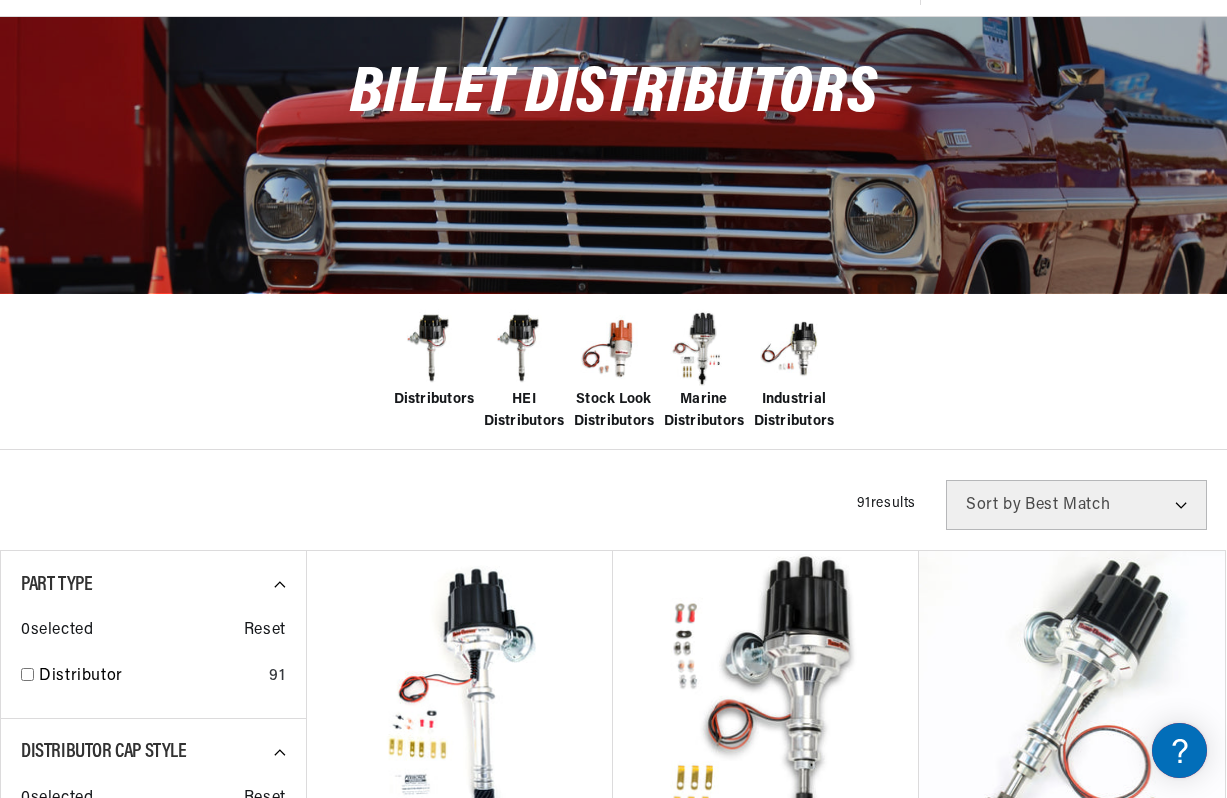 select on "title" 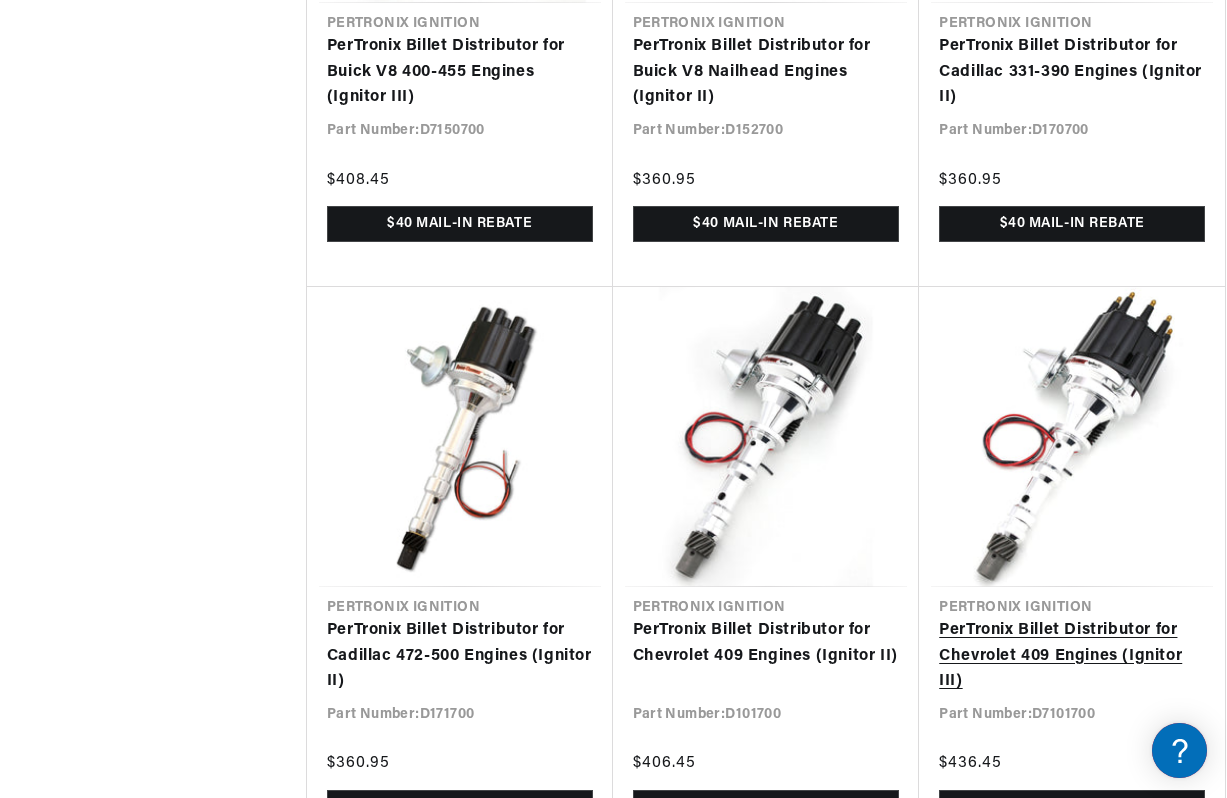 scroll, scrollTop: 2304, scrollLeft: 0, axis: vertical 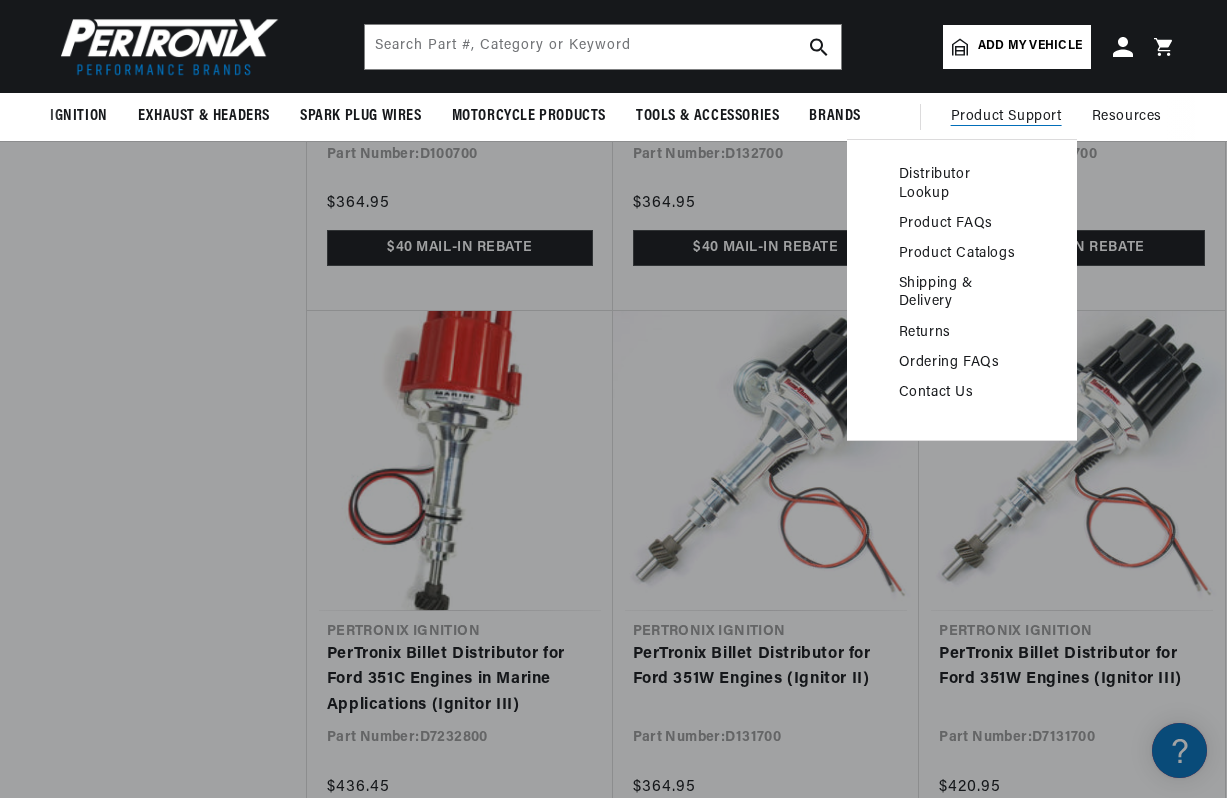 click on "Distributor Lookup" at bounding box center (962, 184) 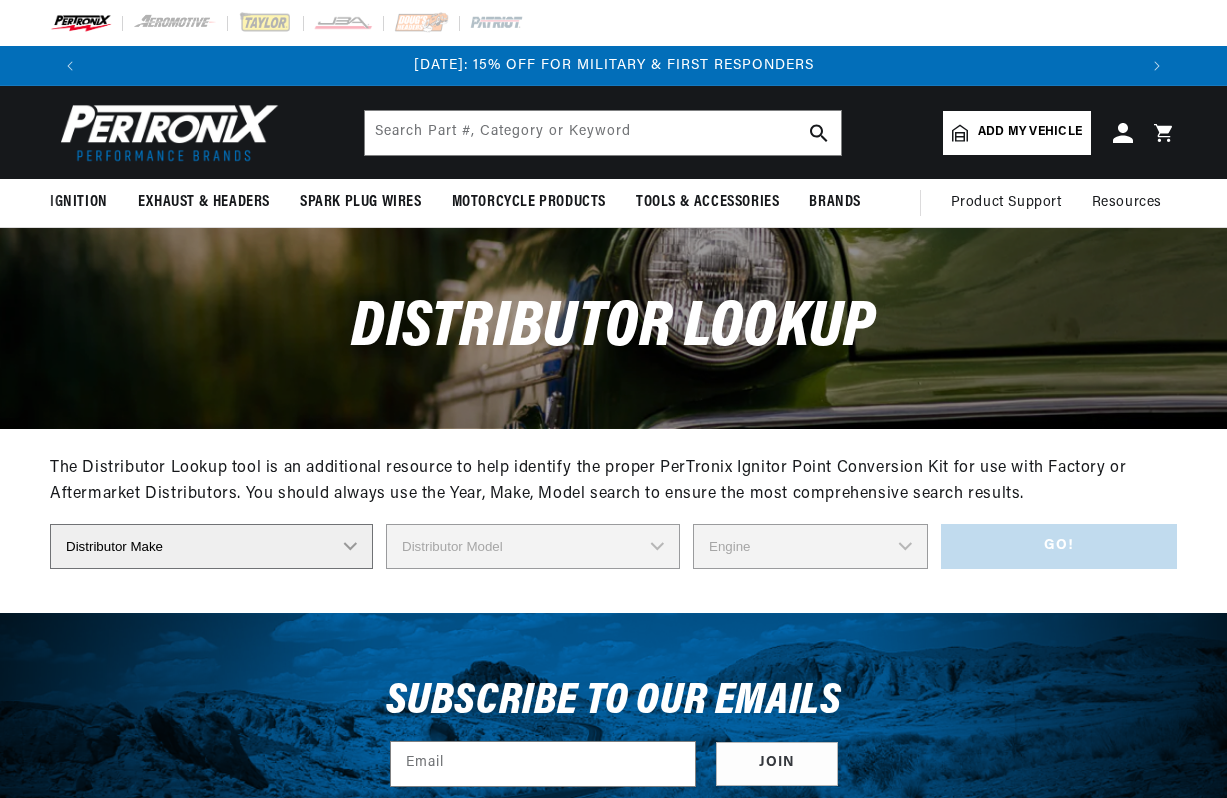 scroll, scrollTop: 0, scrollLeft: 0, axis: both 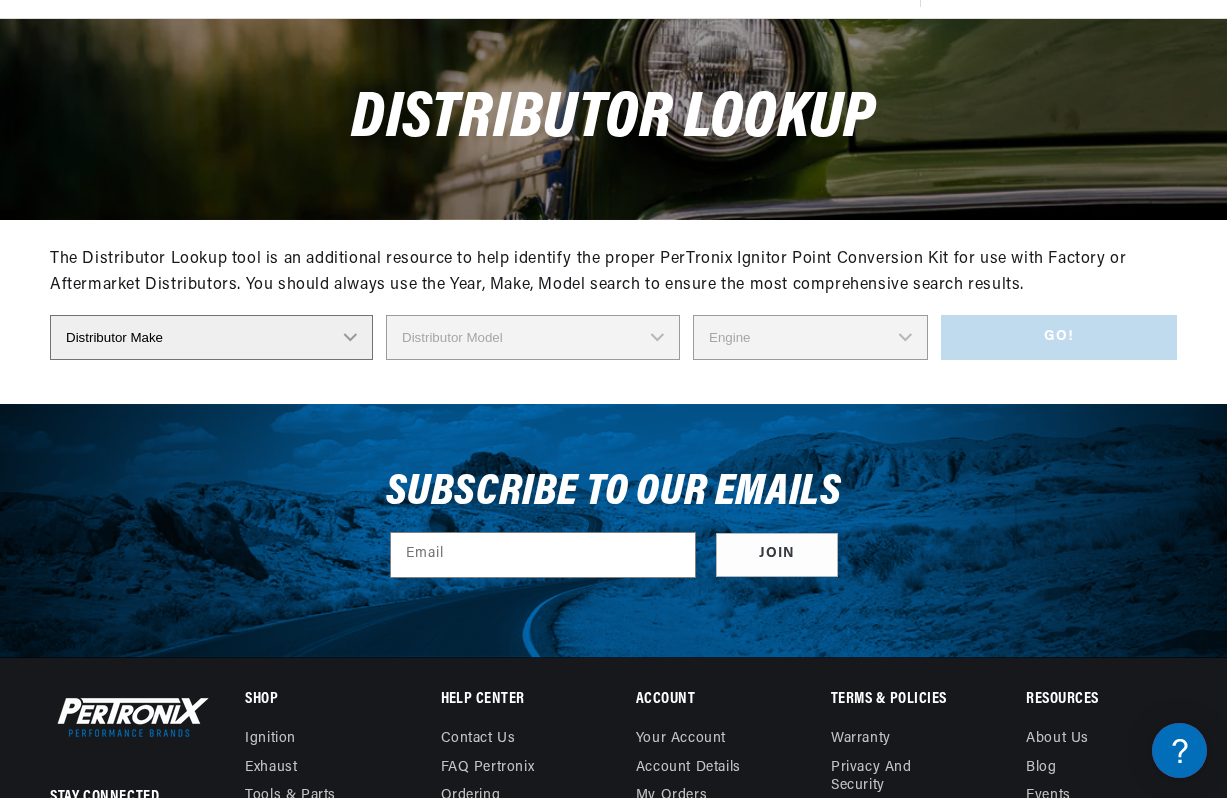 select on "Ford" 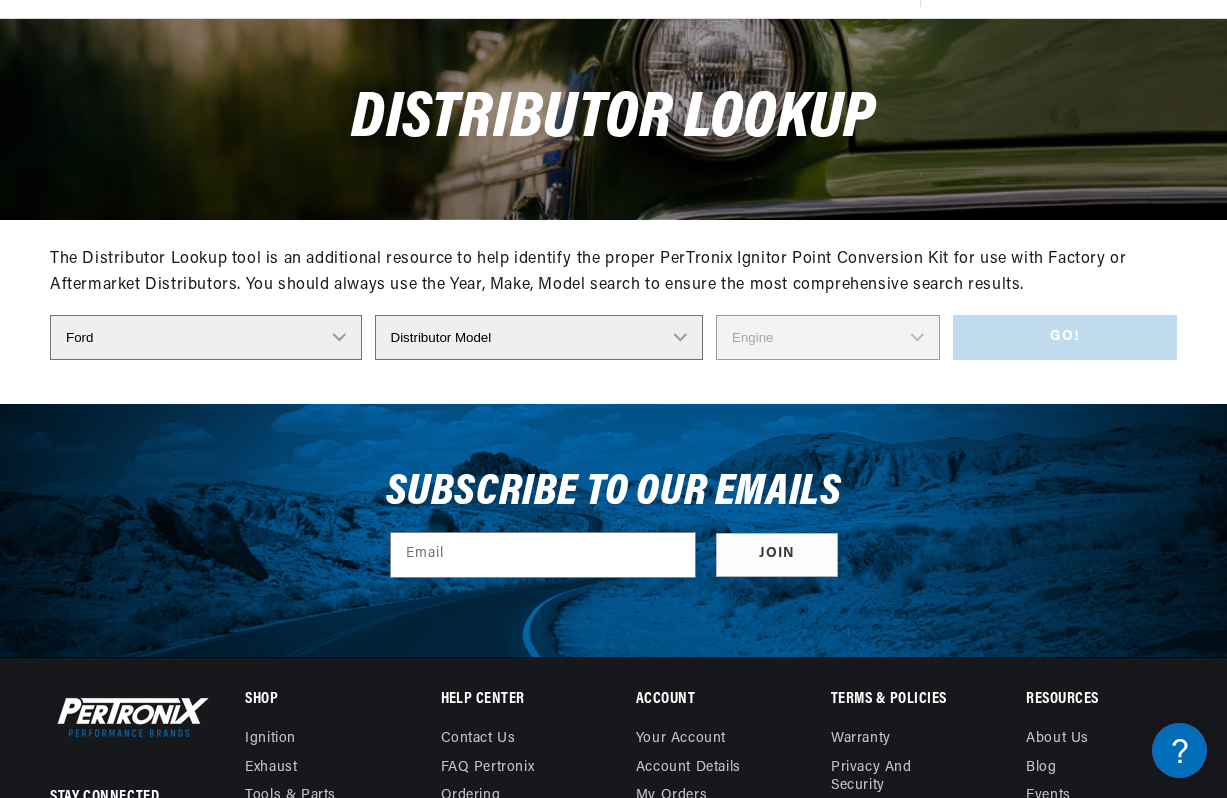 scroll, scrollTop: 0, scrollLeft: 2094, axis: horizontal 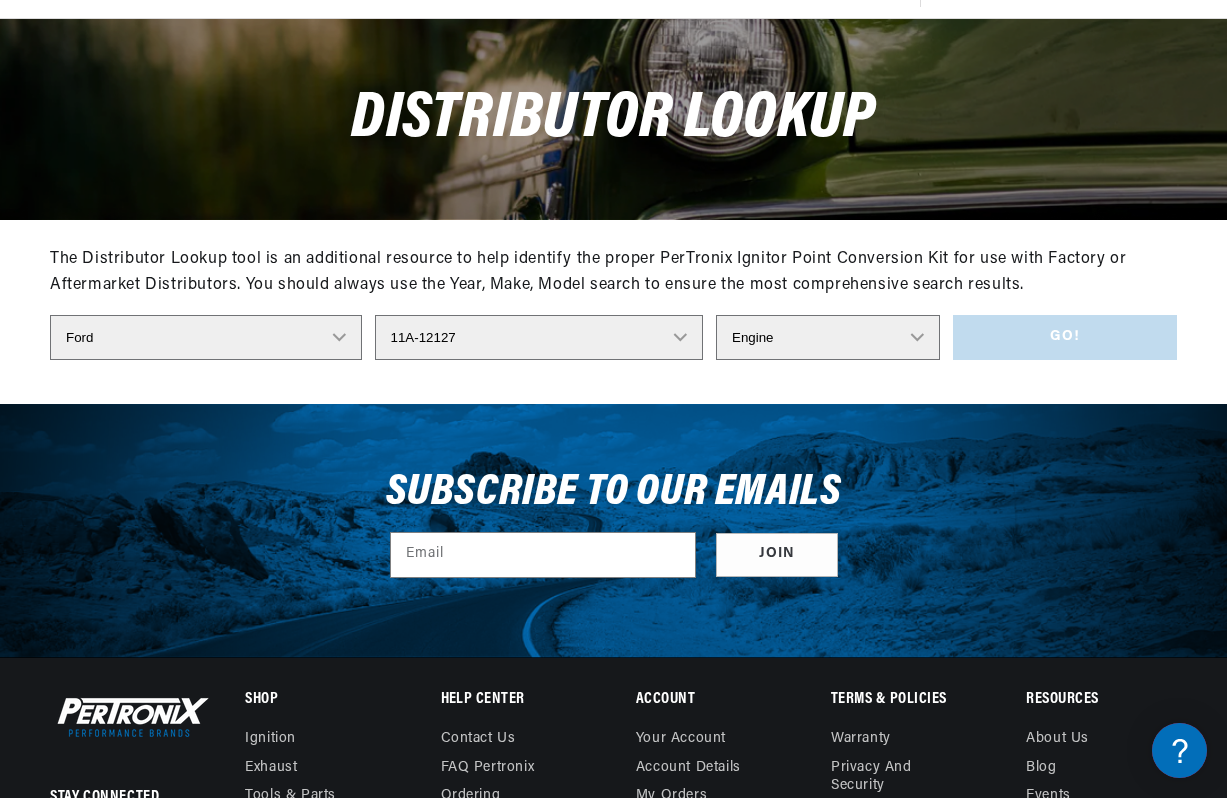 select on "5GA-12127" 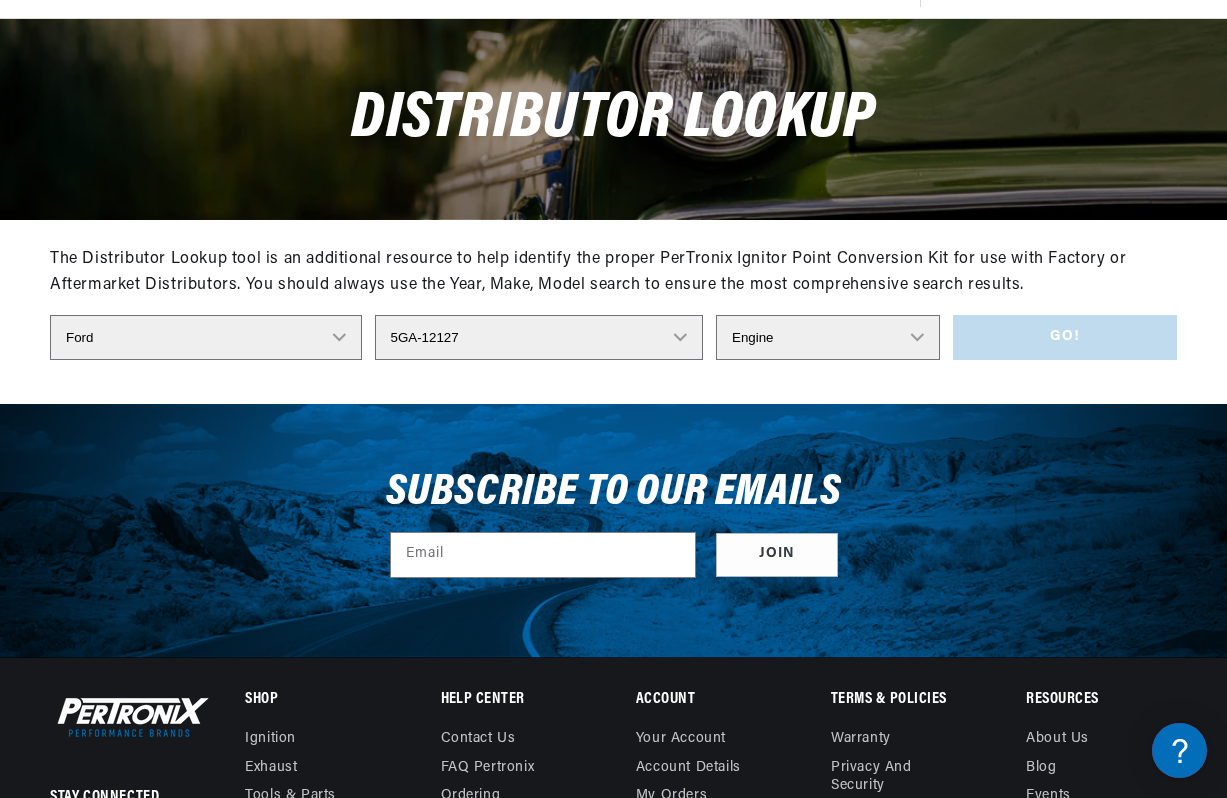 select on "6" 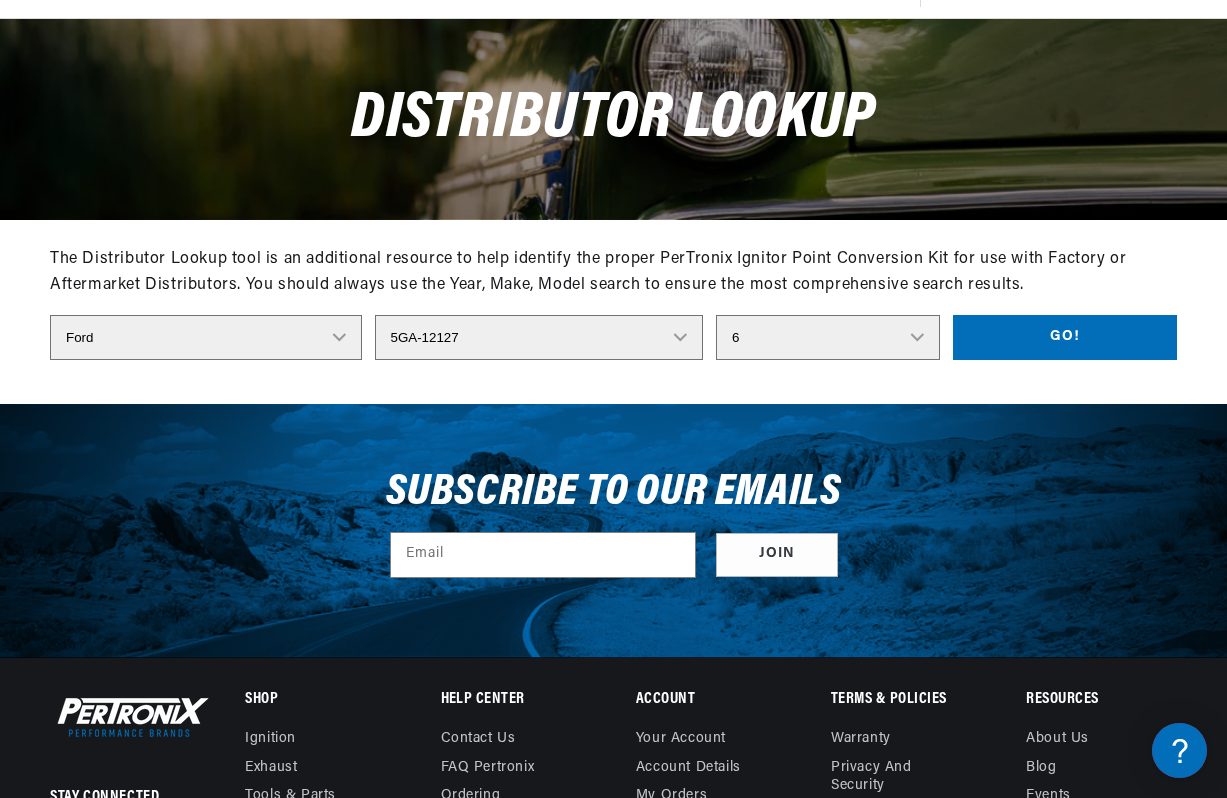 scroll, scrollTop: 0, scrollLeft: 0, axis: both 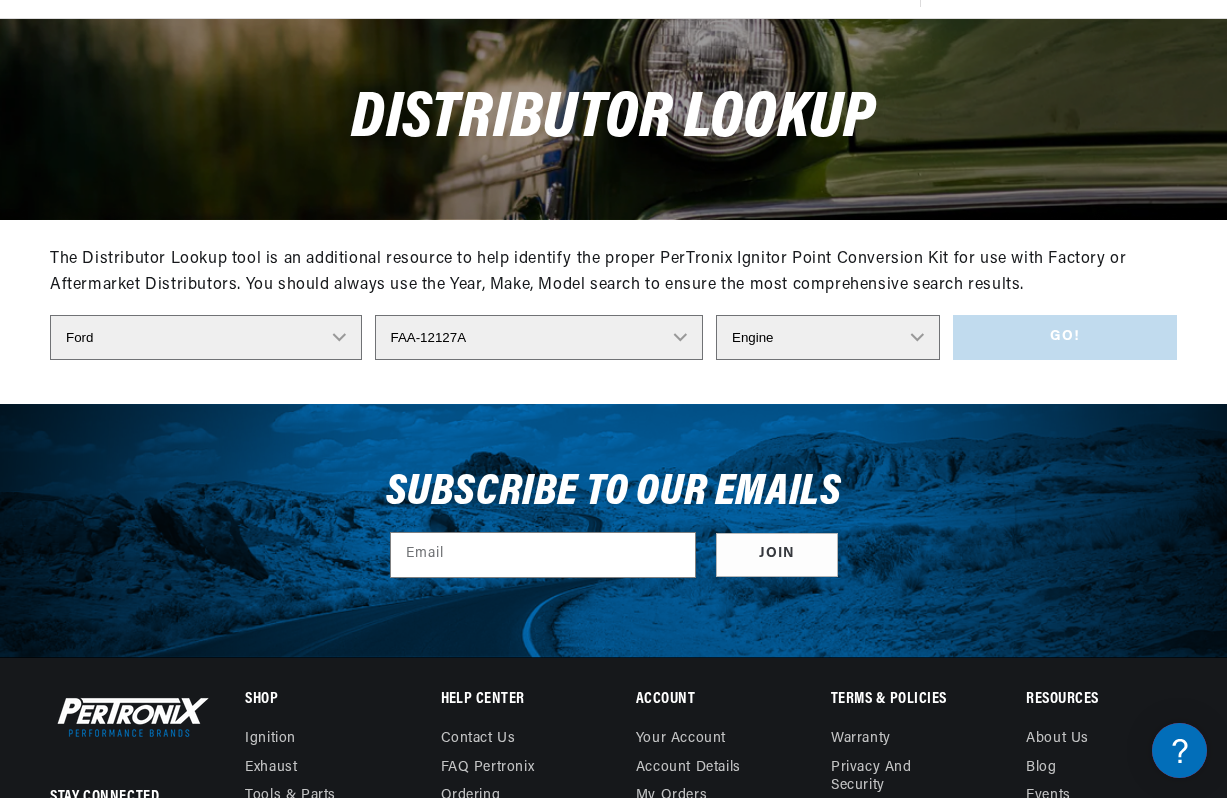 select on "6" 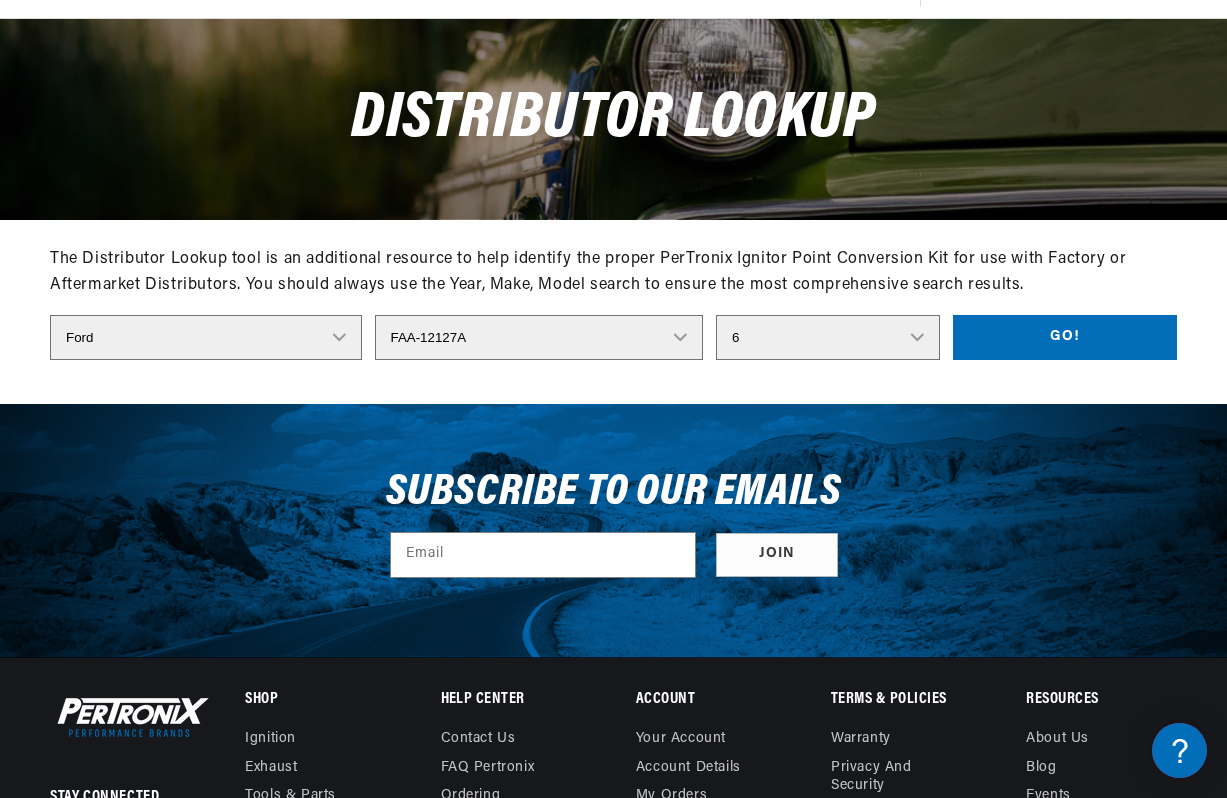 click on "Go!" at bounding box center (1065, 337) 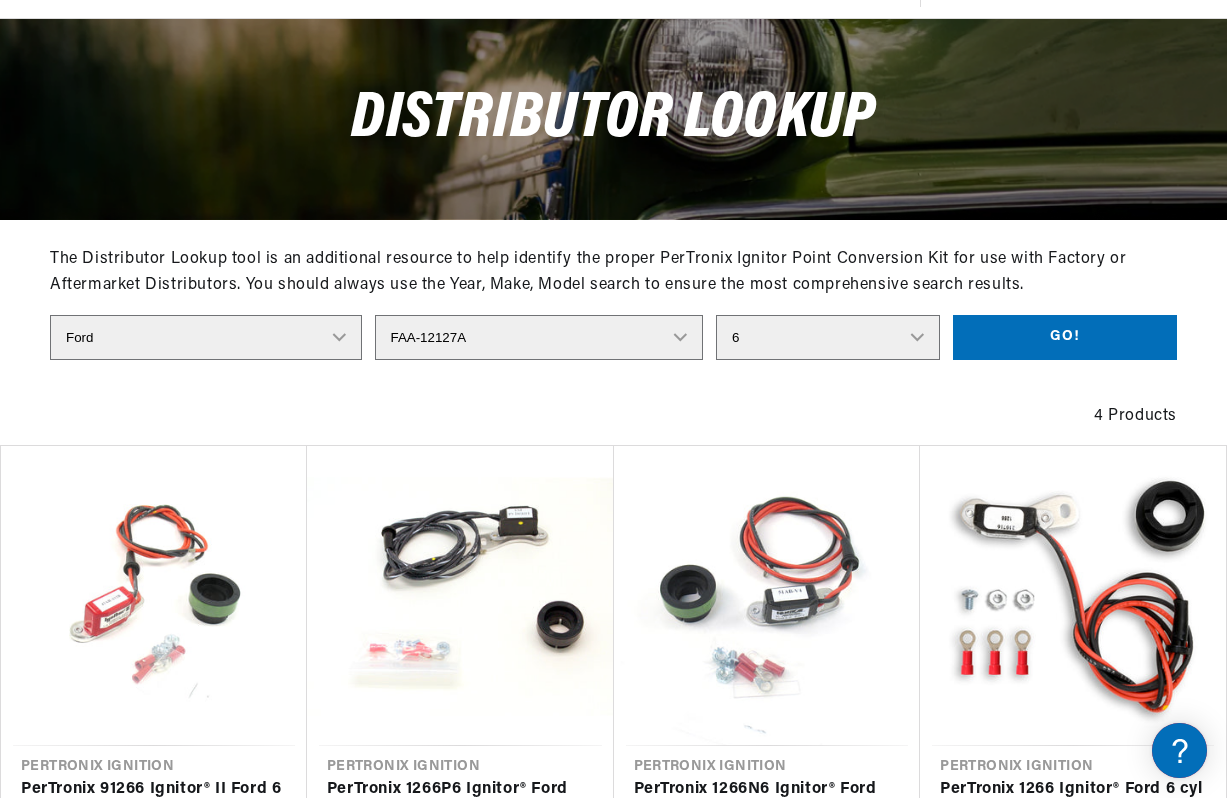 scroll, scrollTop: 0, scrollLeft: 2094, axis: horizontal 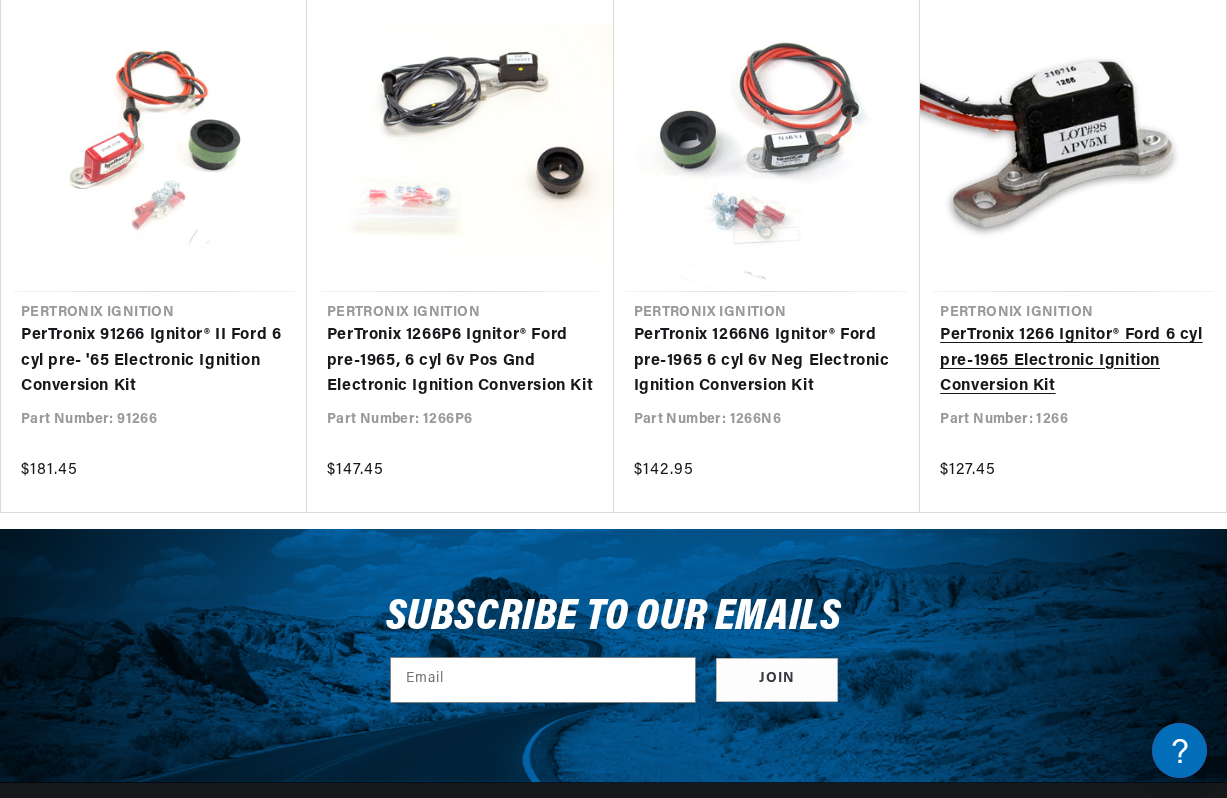 click on "PerTronix 1266 Ignitor® Ford 6 cyl pre-1965 Electronic Ignition Conversion Kit" at bounding box center [1073, 361] 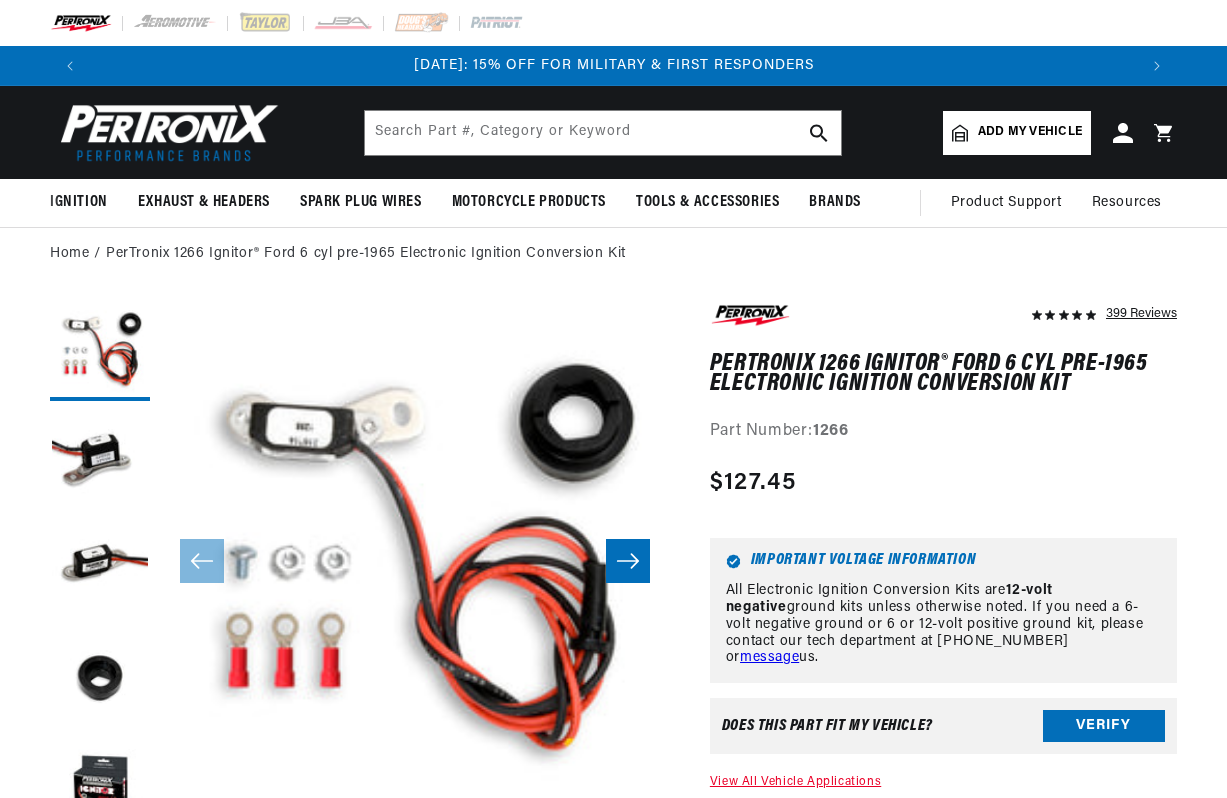 scroll, scrollTop: 0, scrollLeft: 0, axis: both 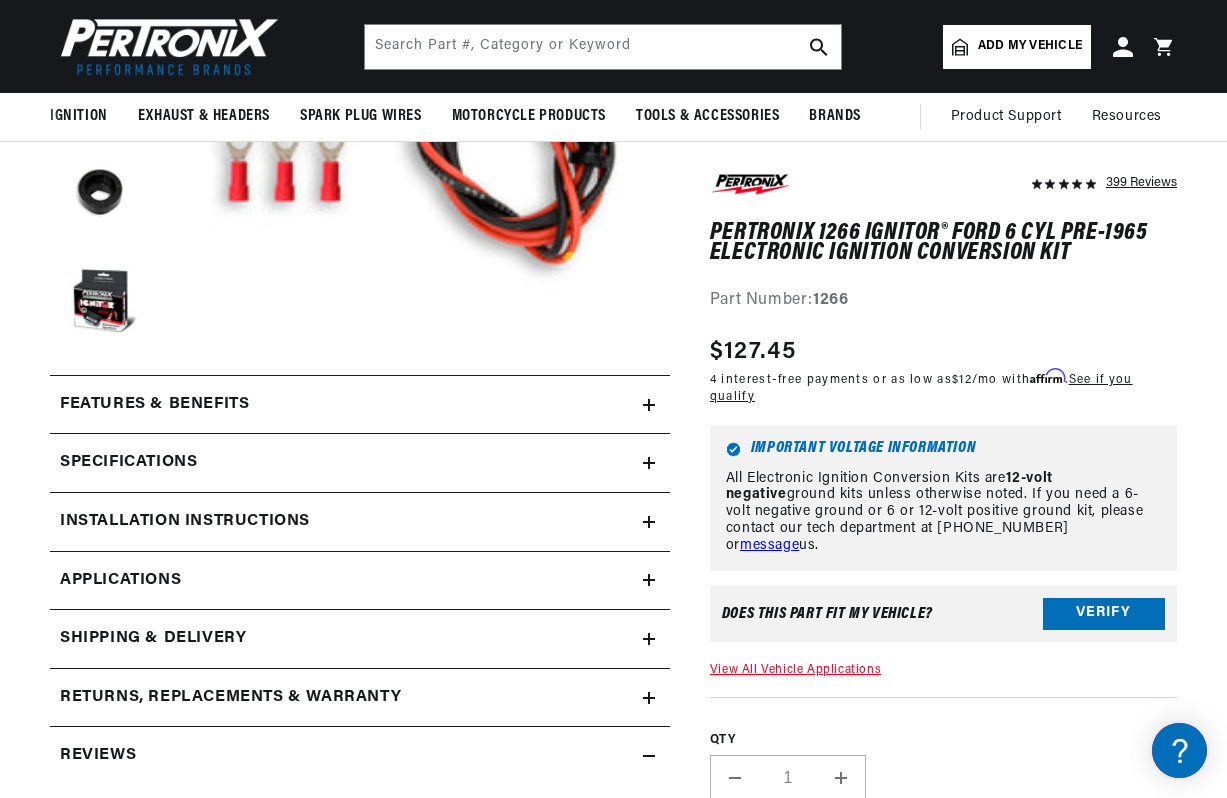 click 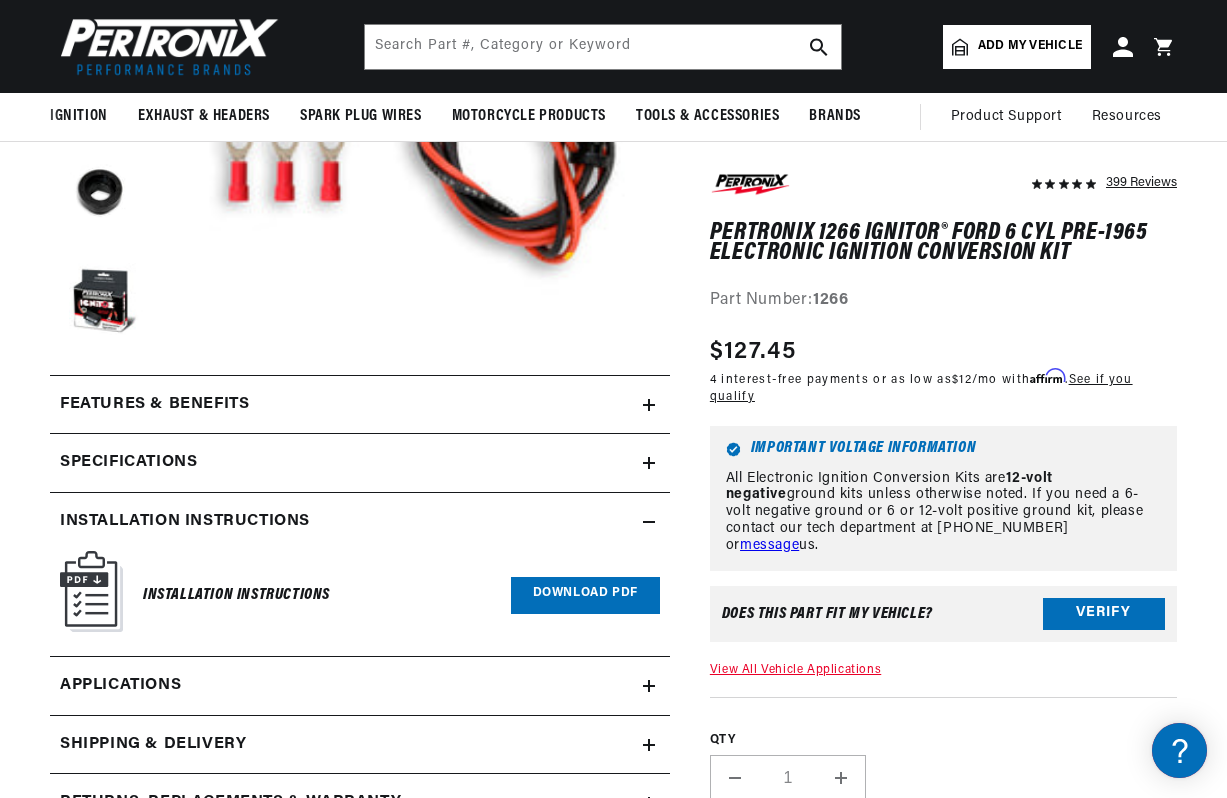 scroll, scrollTop: 0, scrollLeft: 1047, axis: horizontal 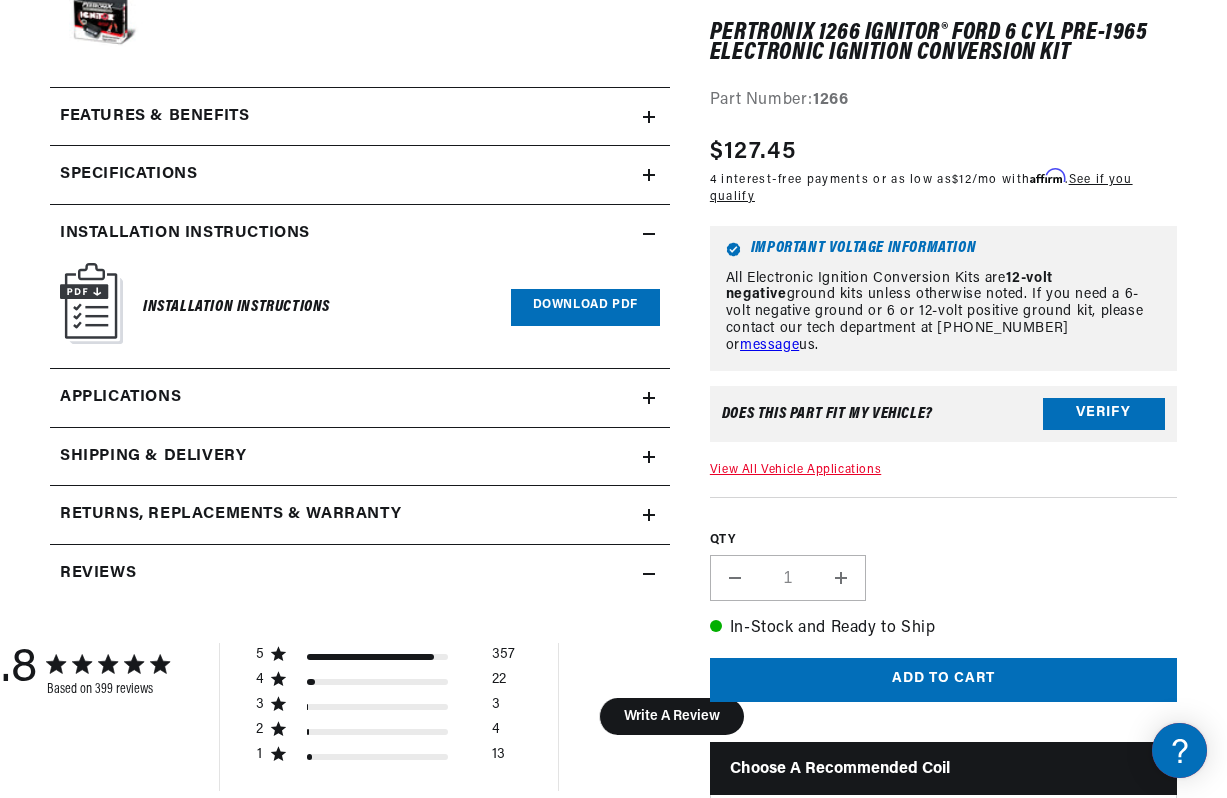 click 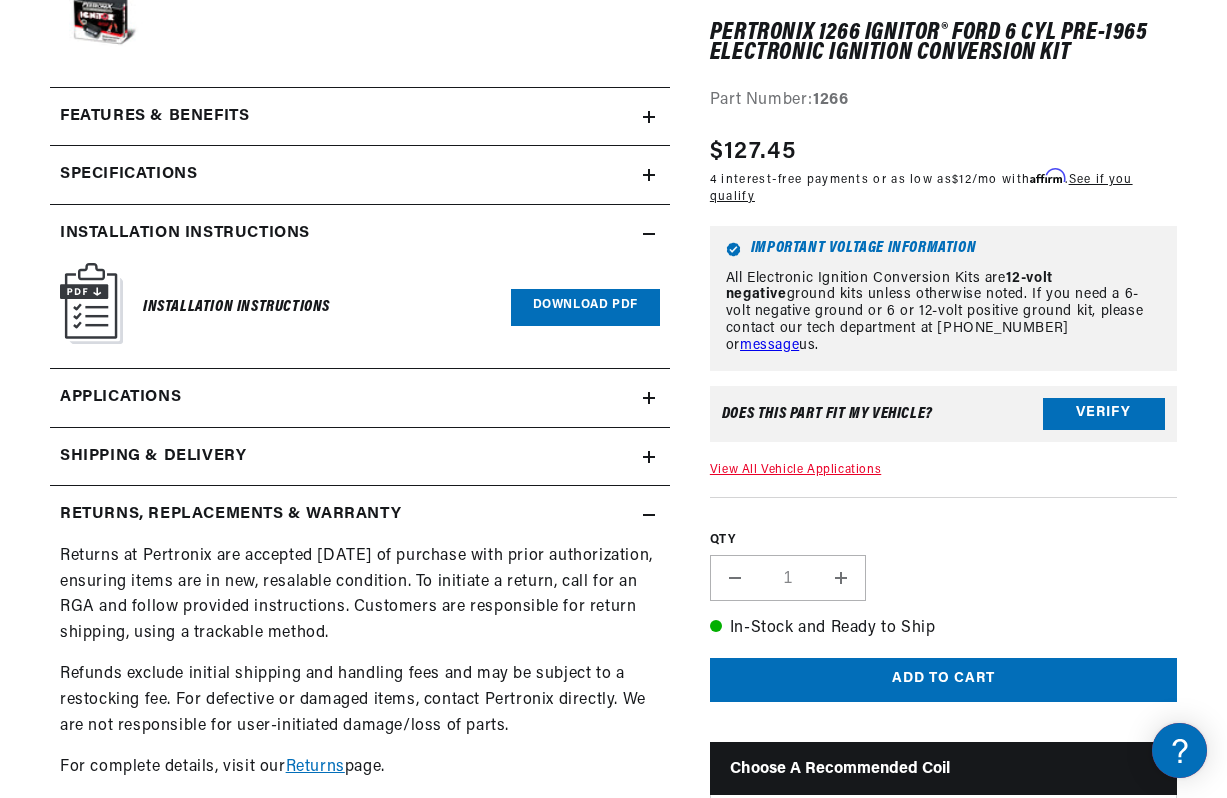 scroll, scrollTop: 0, scrollLeft: 0, axis: both 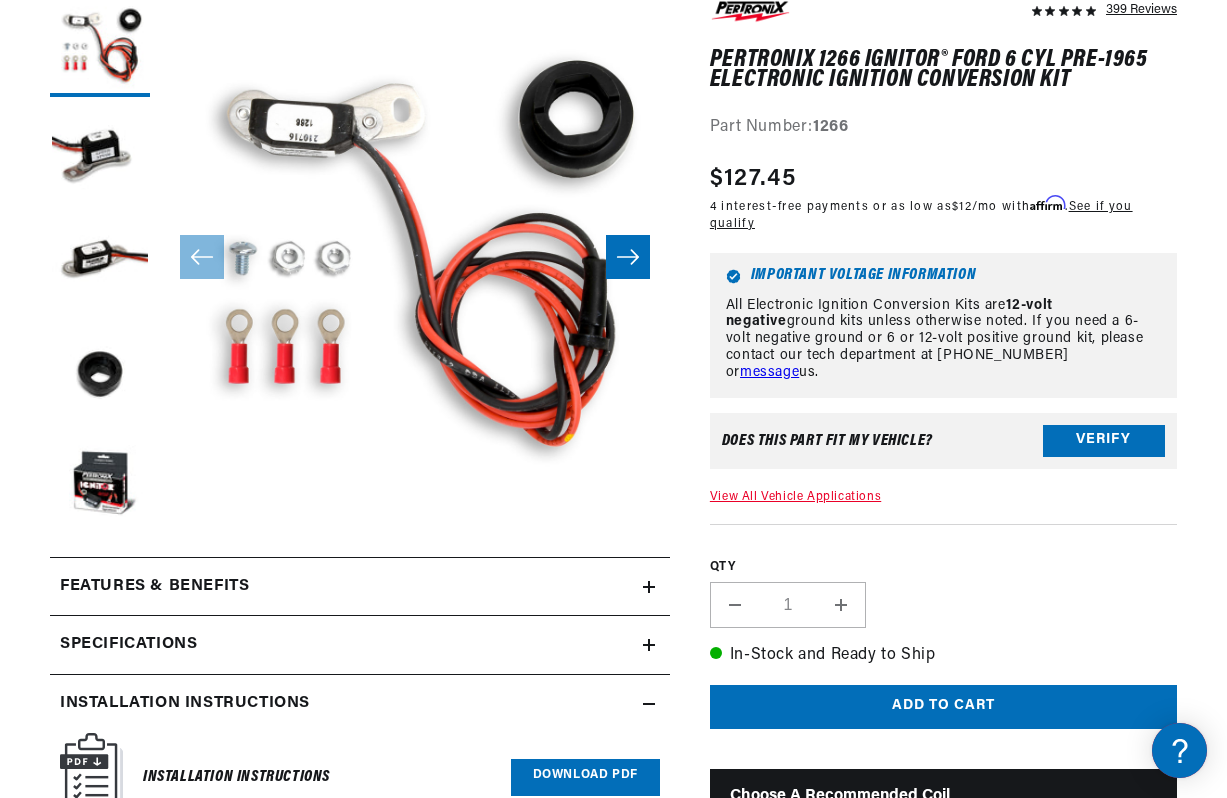 click 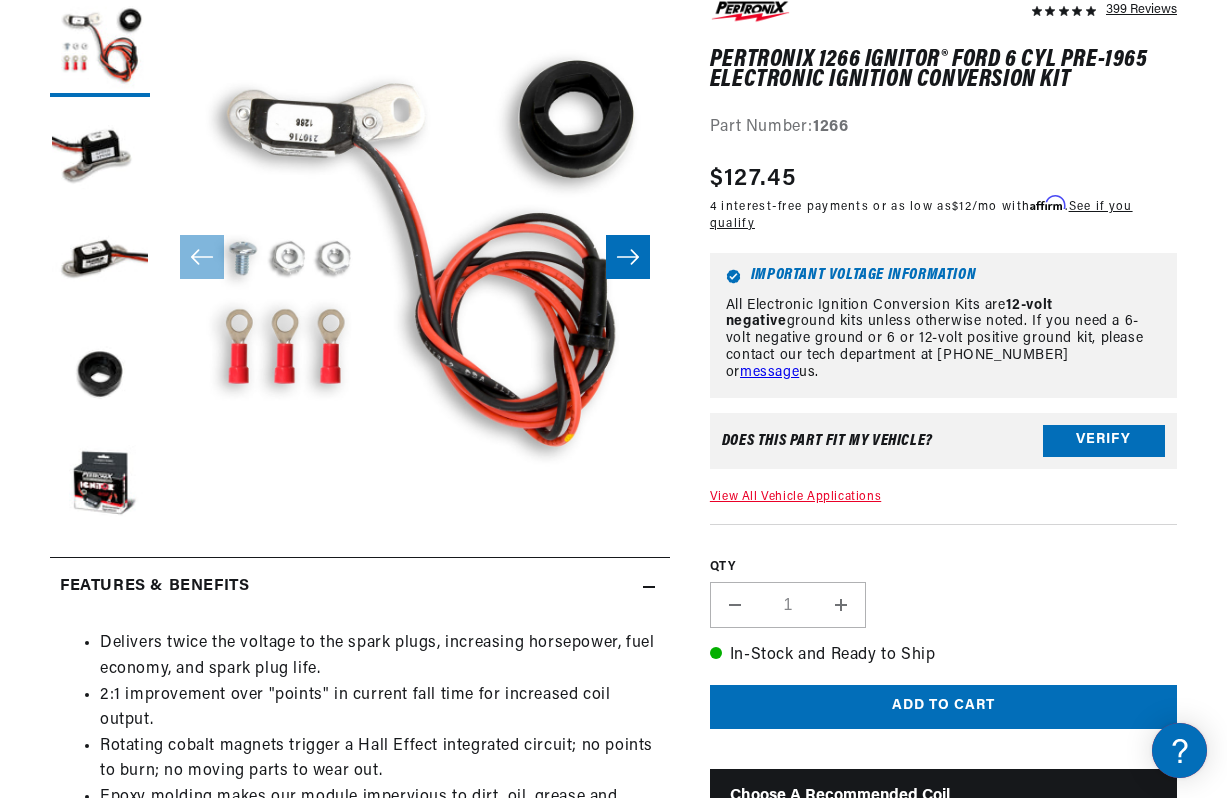 scroll, scrollTop: 0, scrollLeft: 0, axis: both 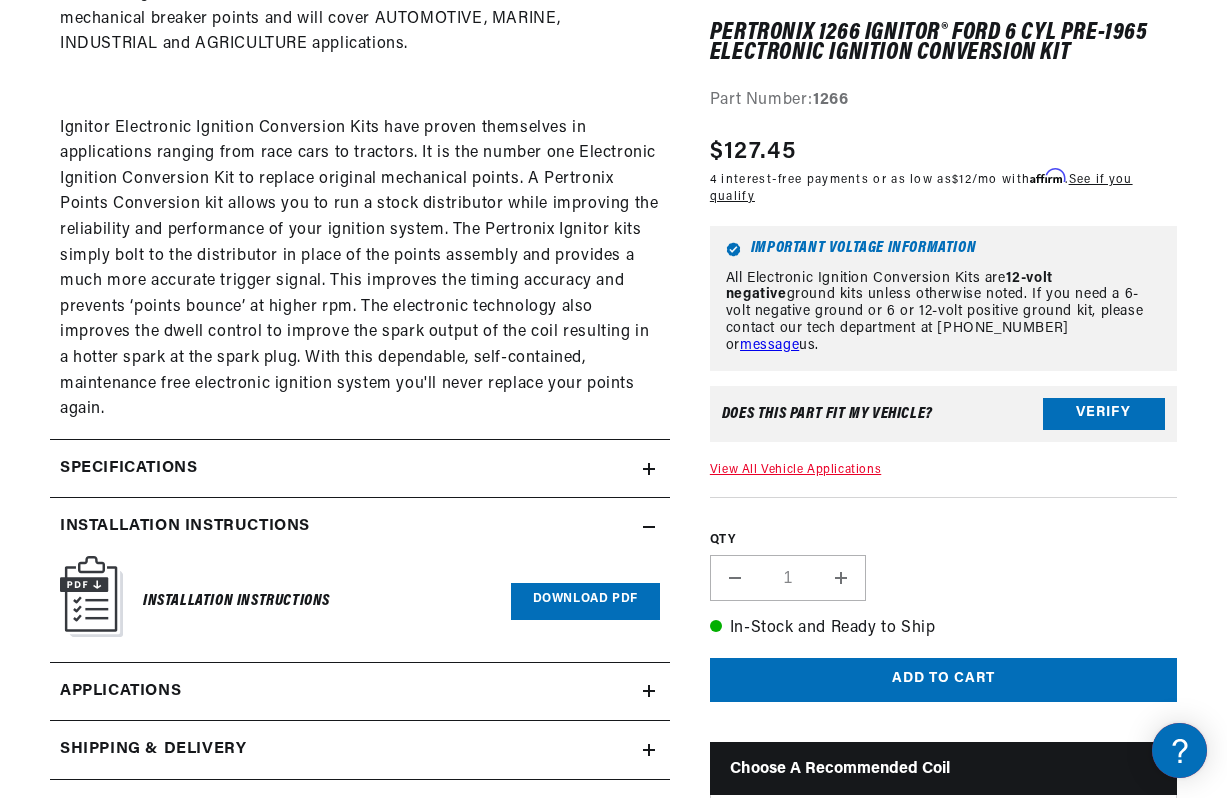 click 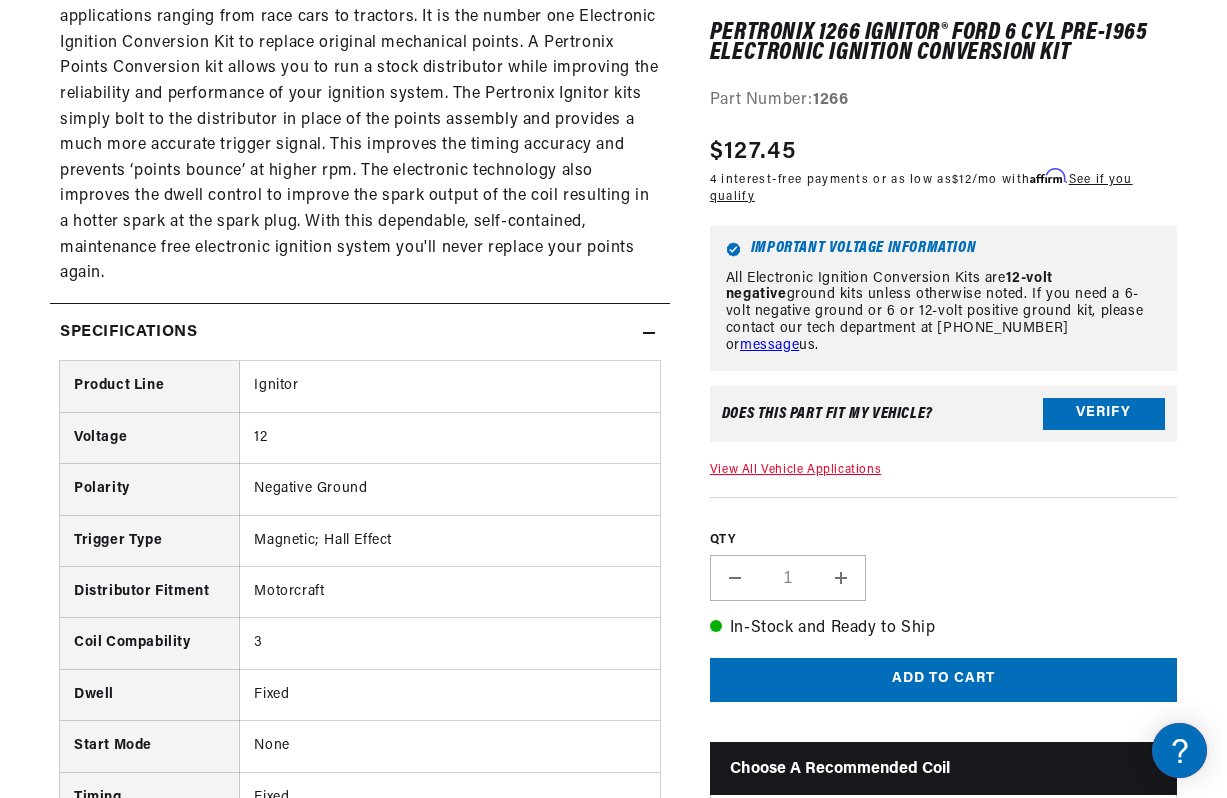 scroll, scrollTop: 1522, scrollLeft: 0, axis: vertical 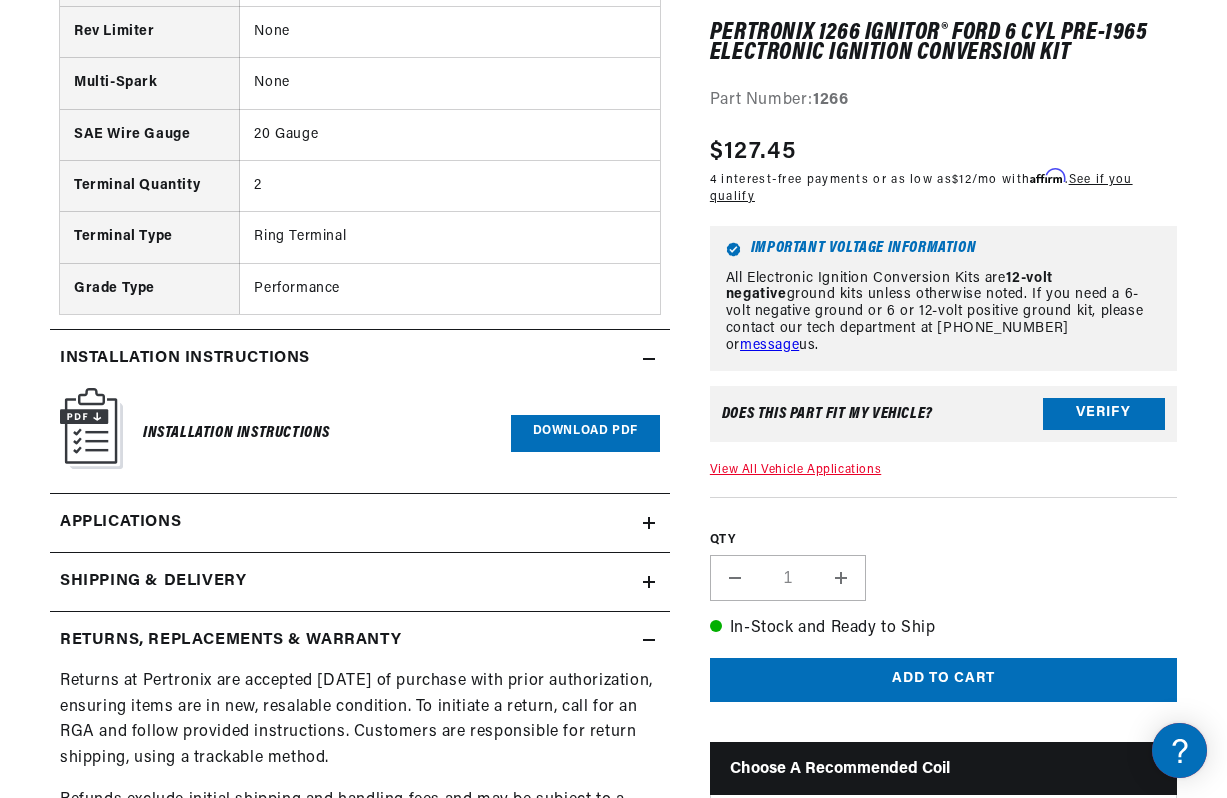 click 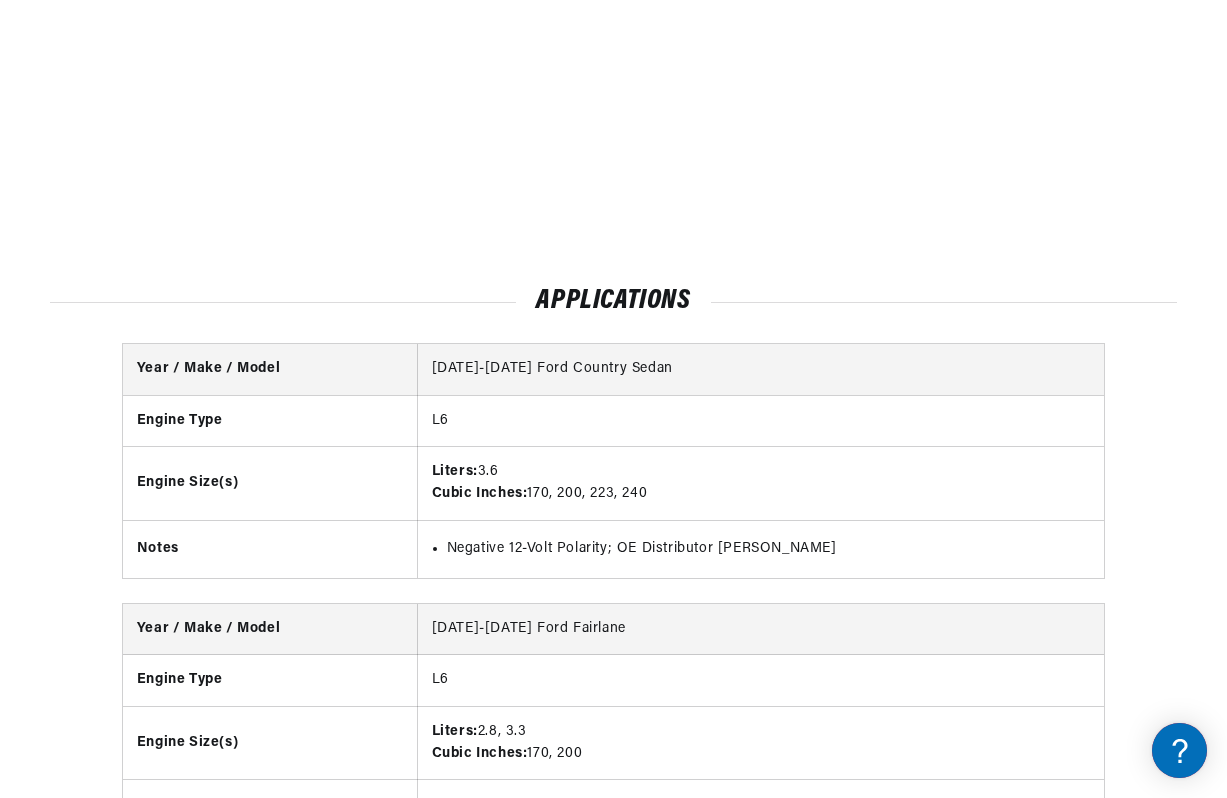 scroll, scrollTop: 6963, scrollLeft: 0, axis: vertical 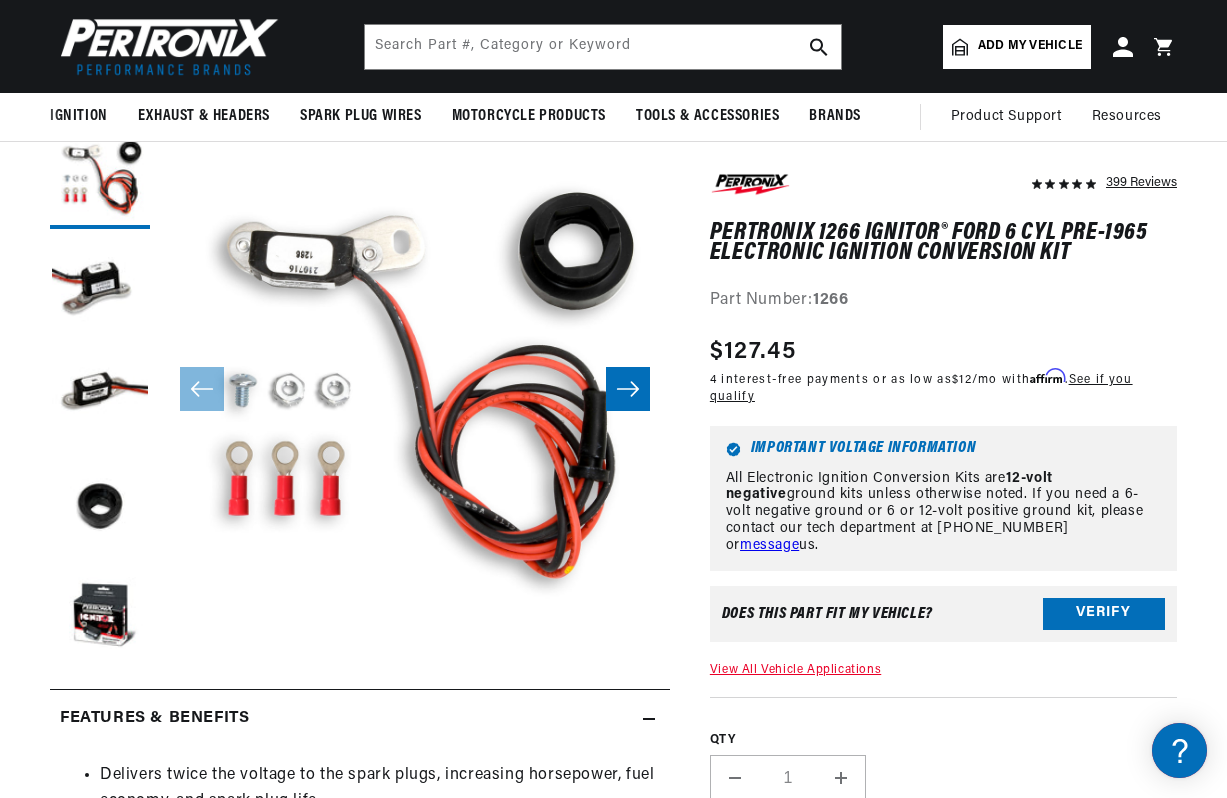 click 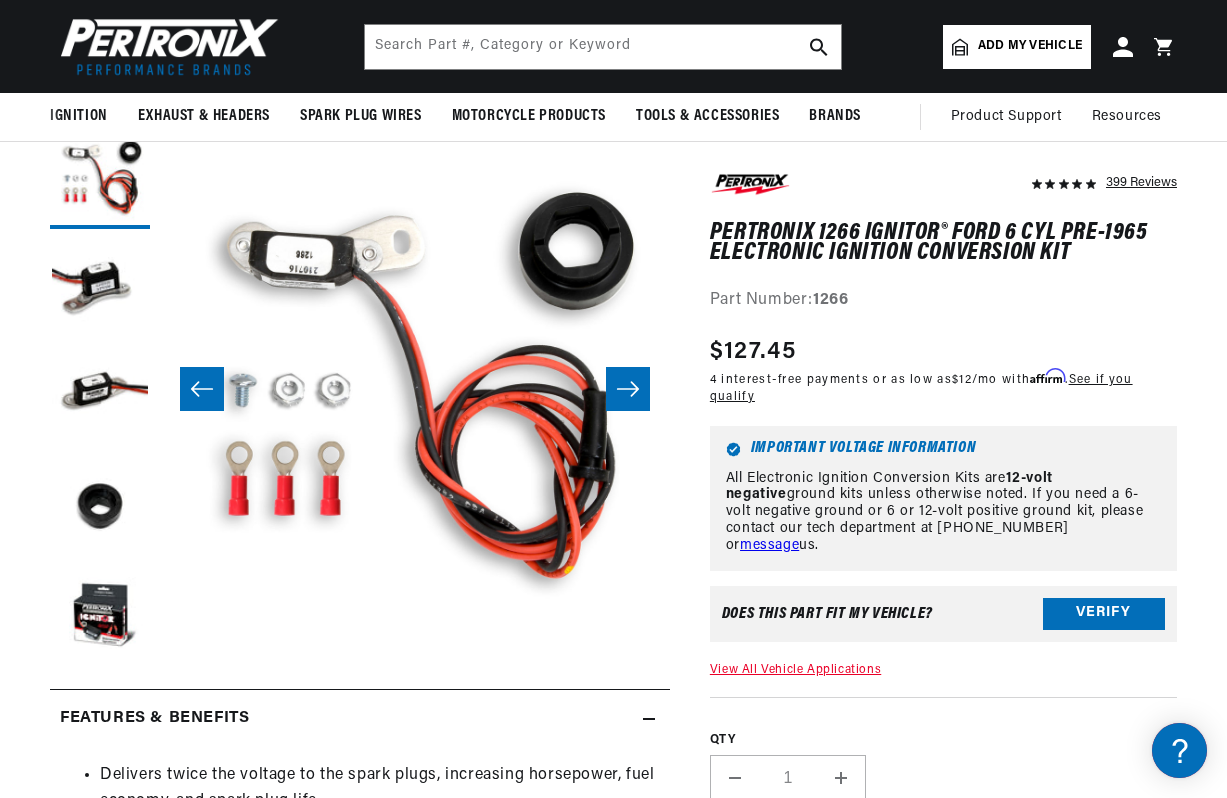scroll, scrollTop: 0, scrollLeft: 510, axis: horizontal 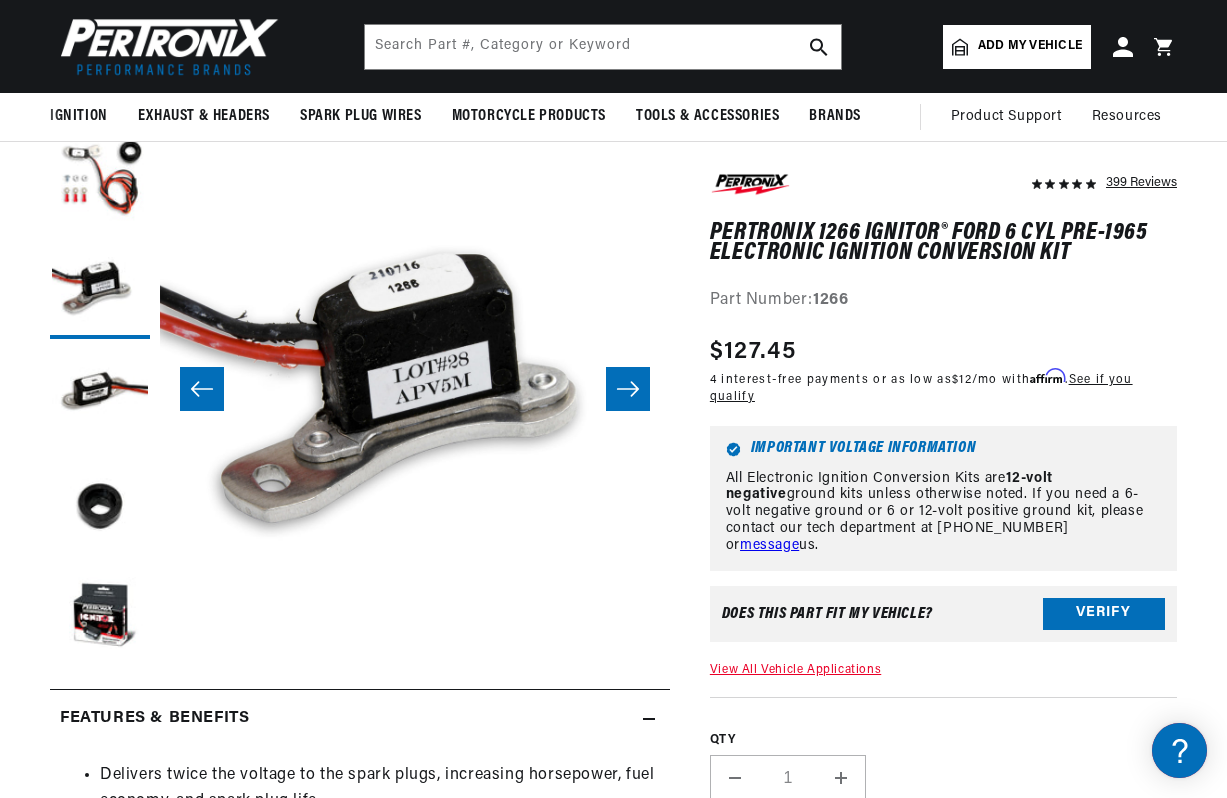click 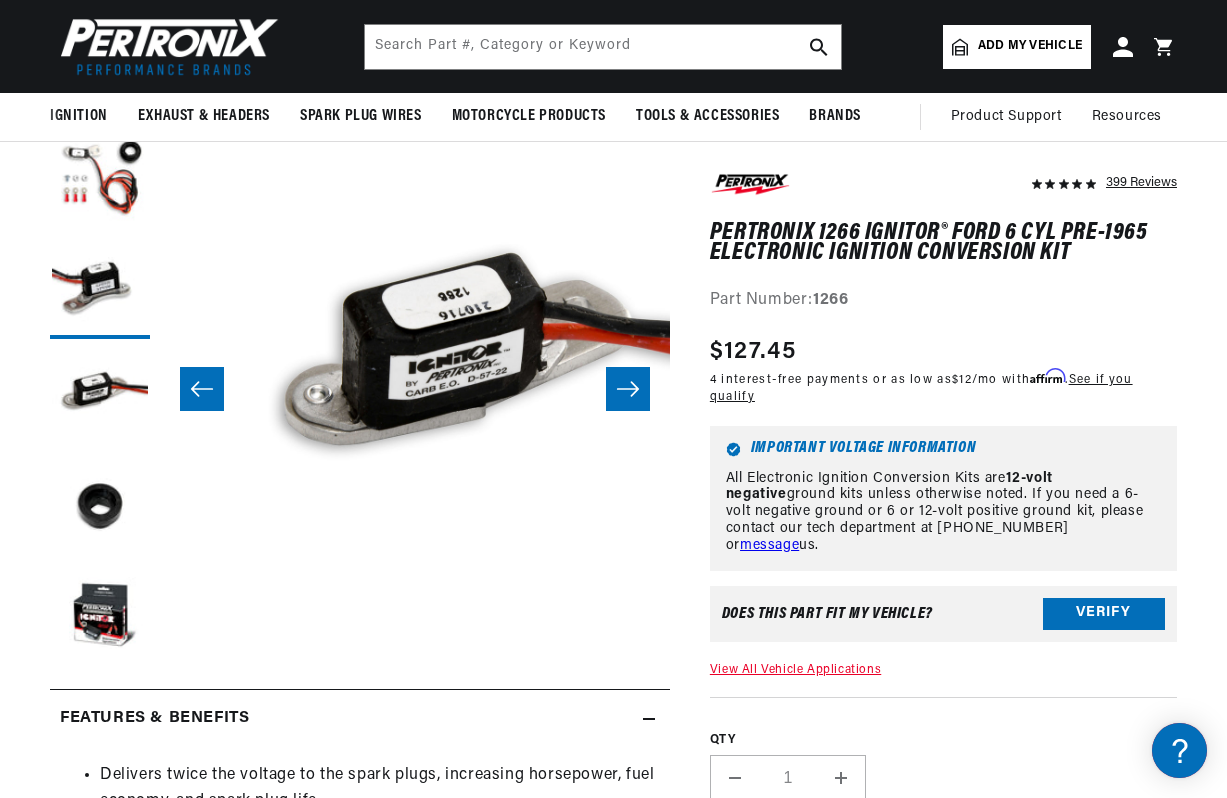 scroll, scrollTop: 0, scrollLeft: 1020, axis: horizontal 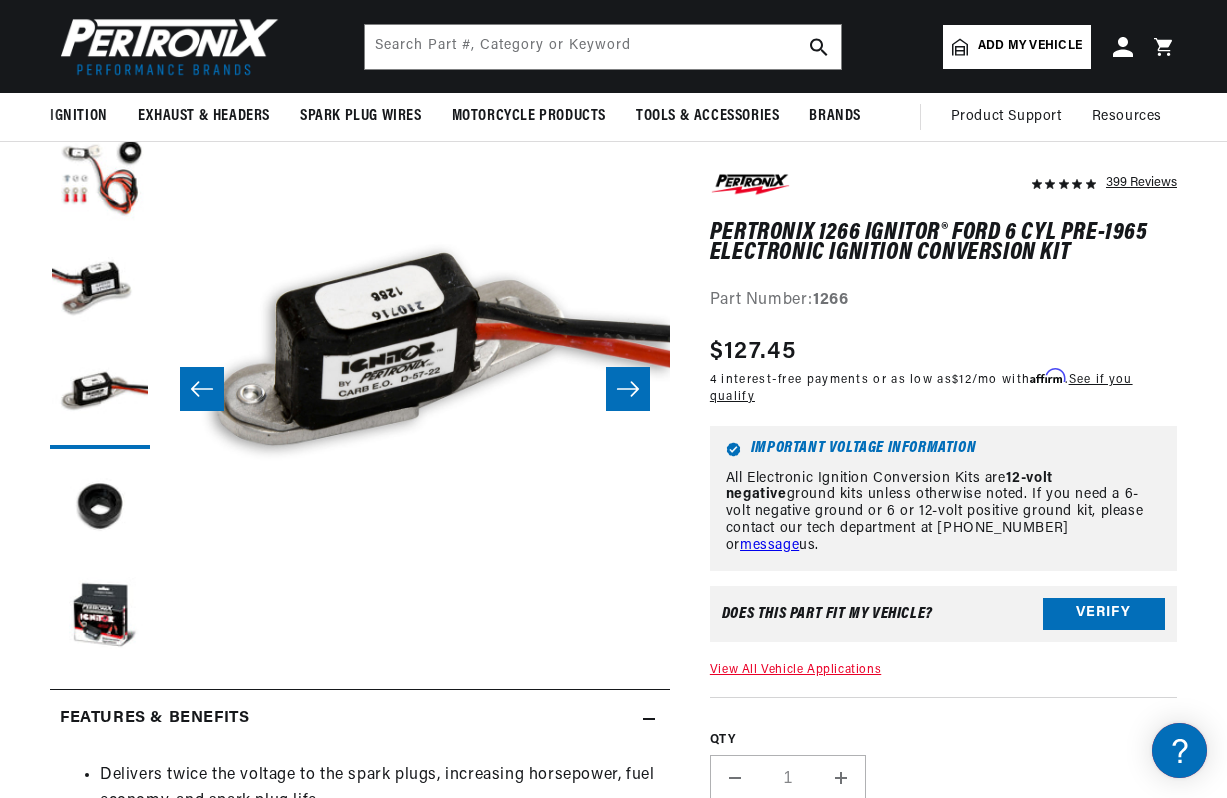 click 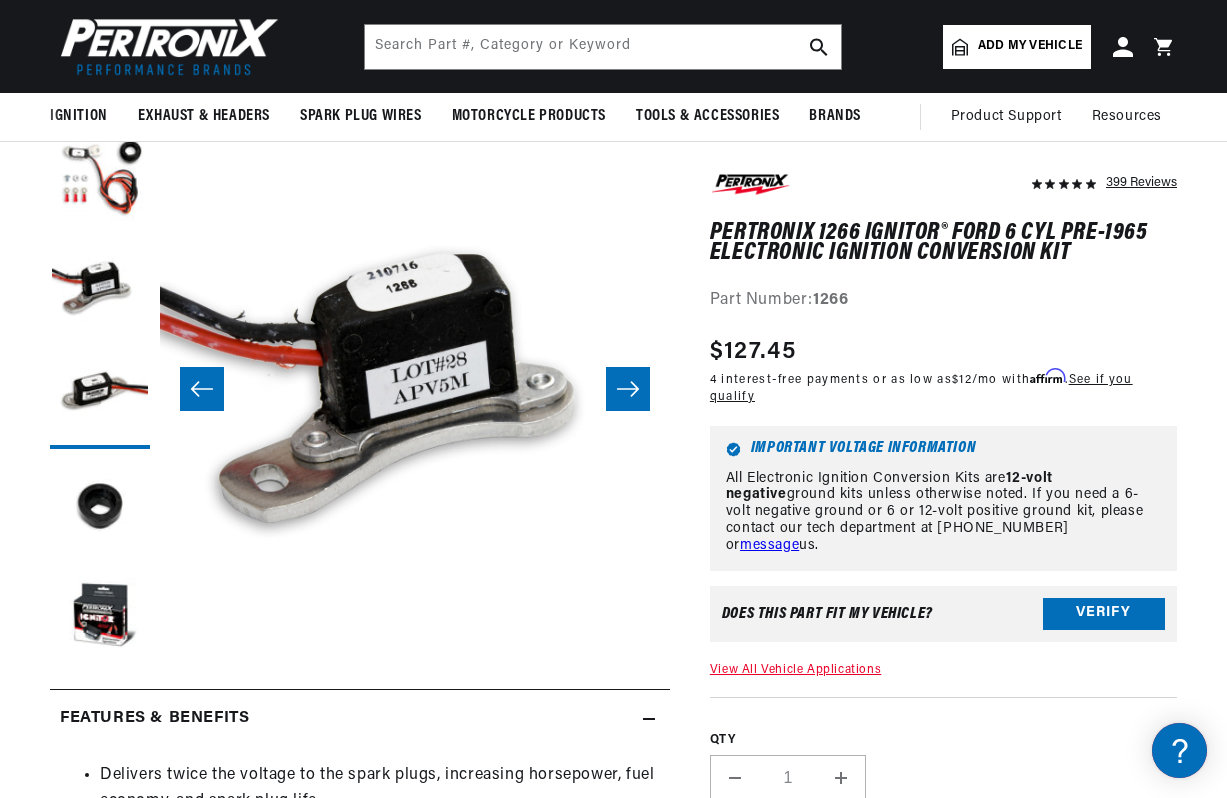 scroll, scrollTop: 0, scrollLeft: 510, axis: horizontal 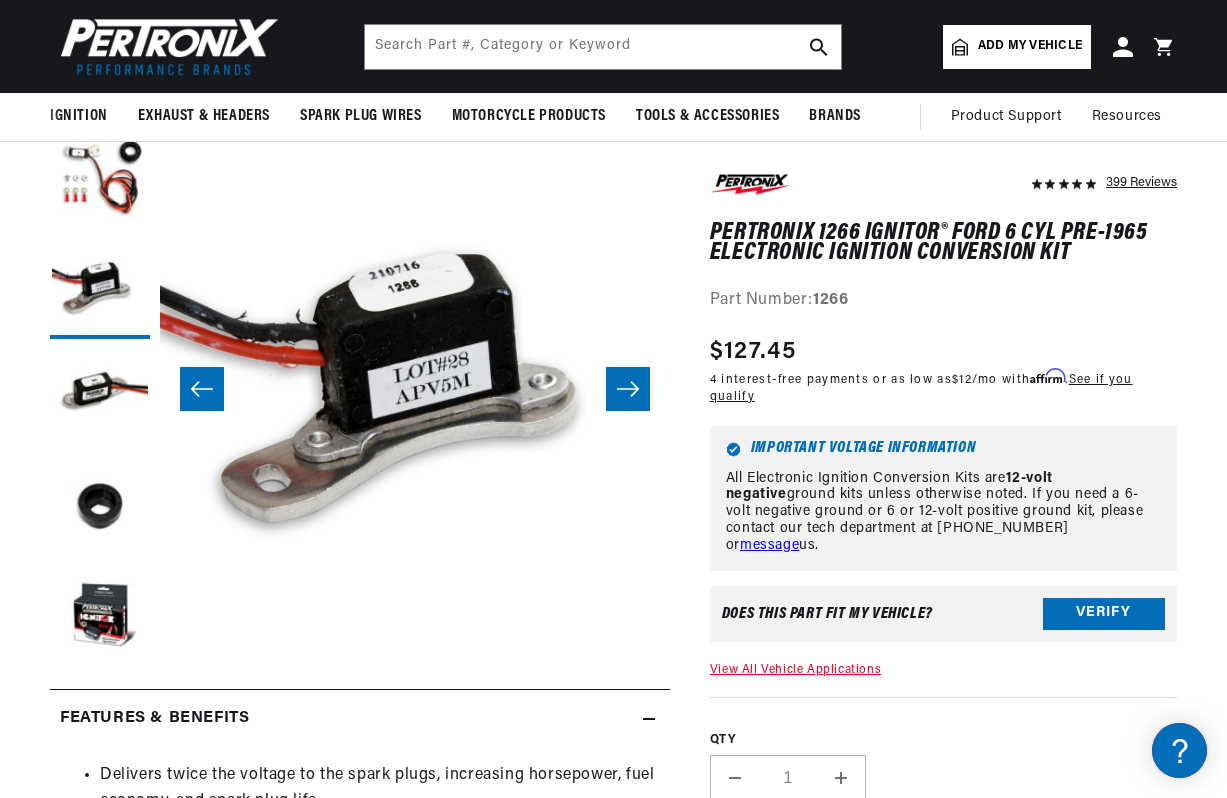 click 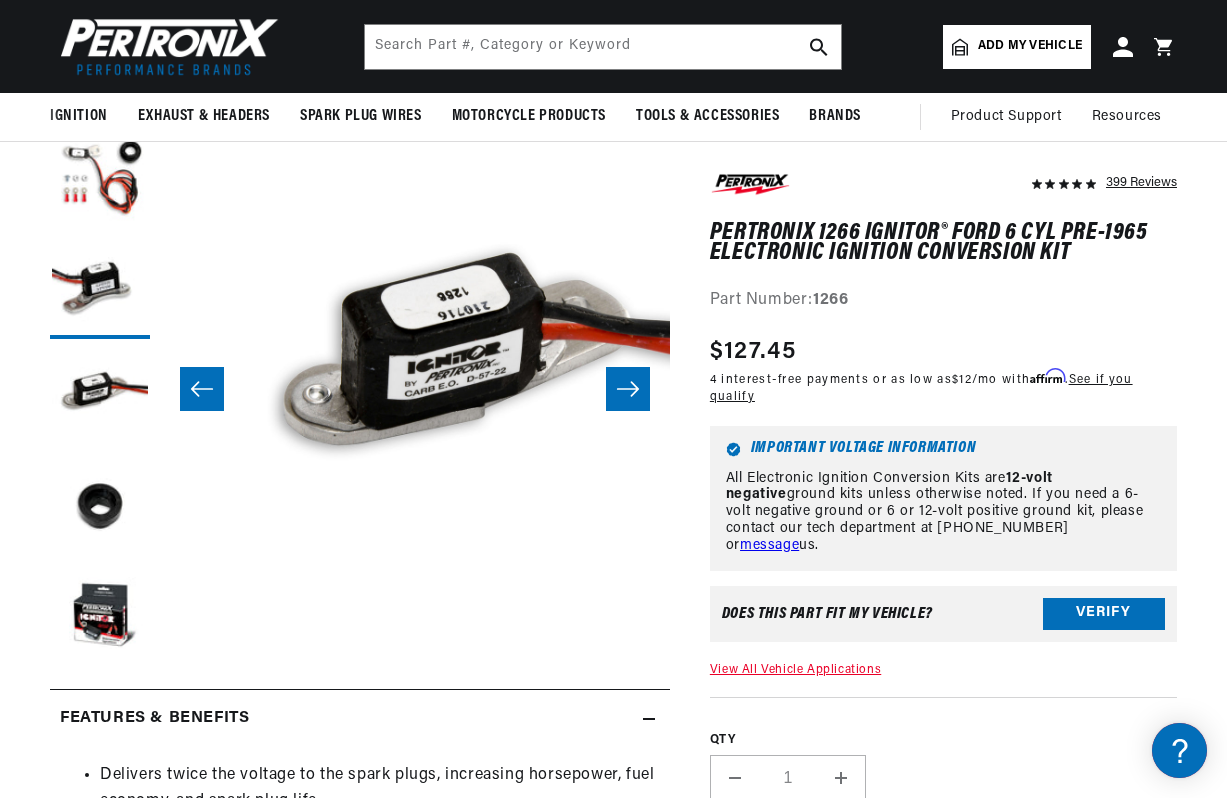scroll, scrollTop: 0, scrollLeft: 1020, axis: horizontal 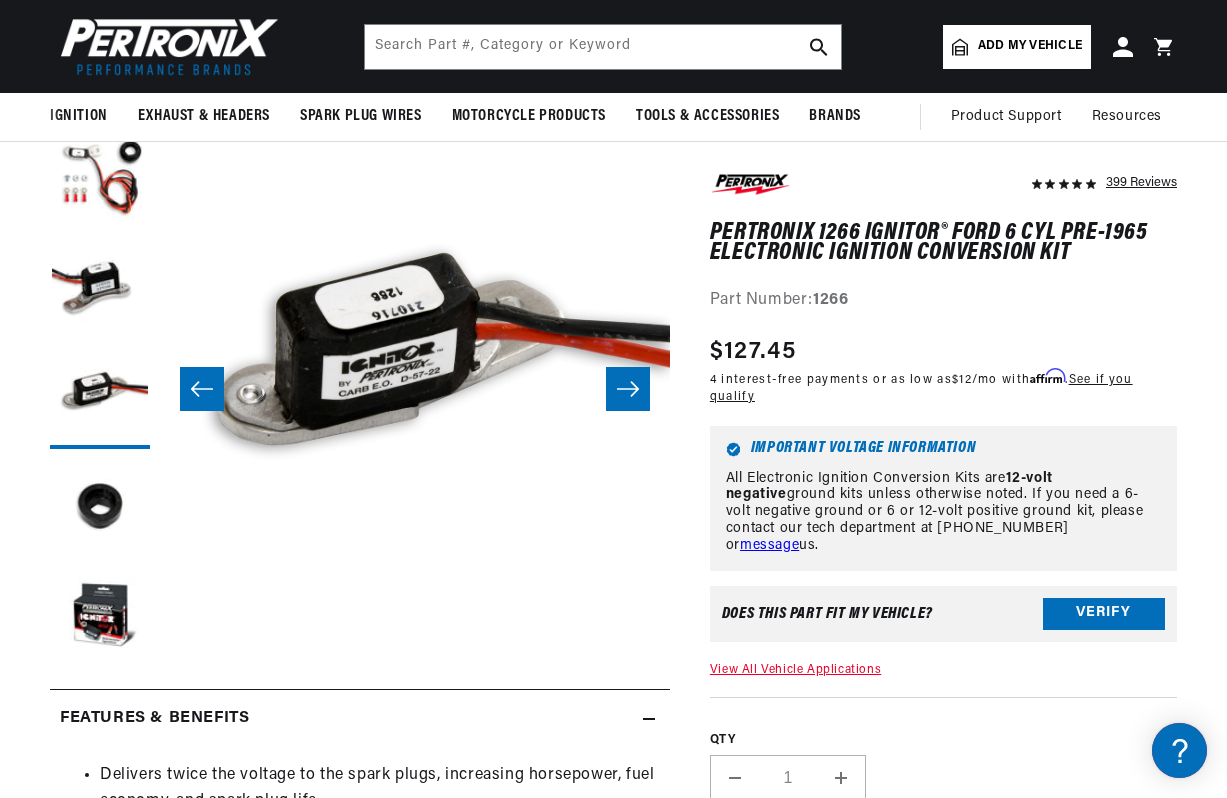 click 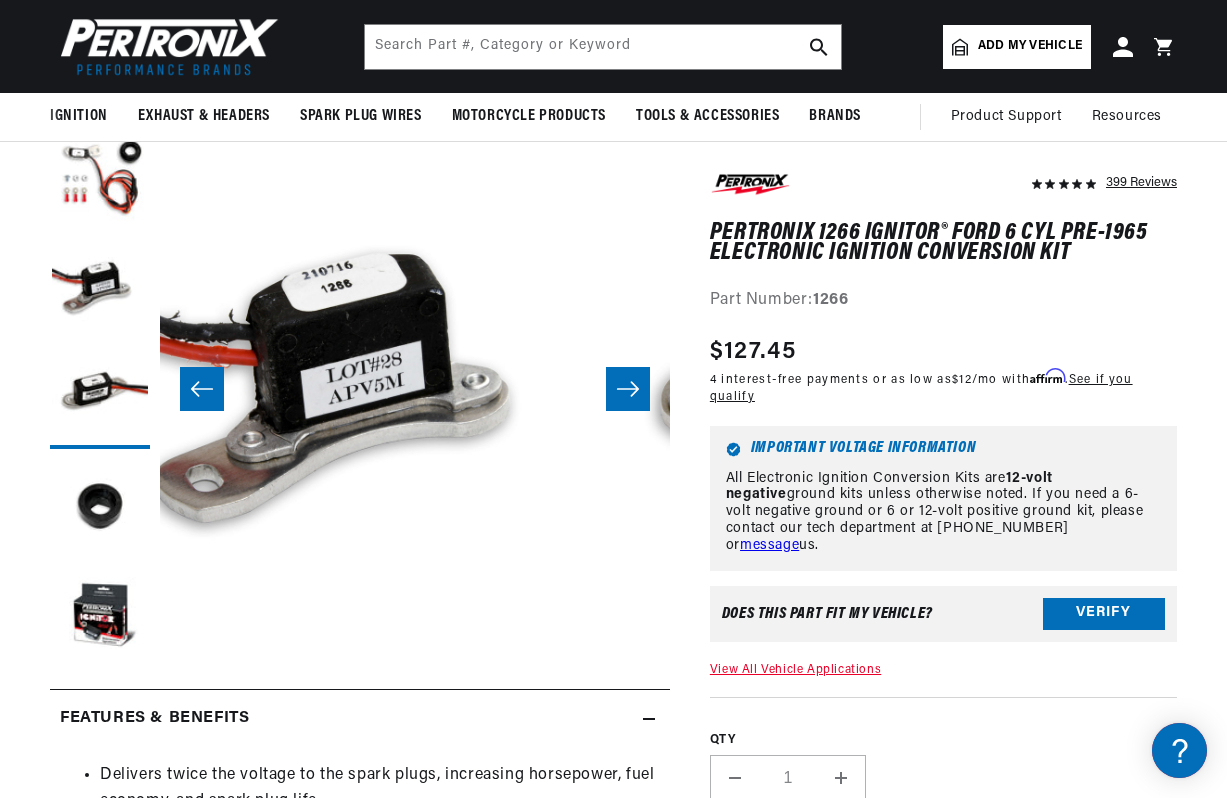 scroll, scrollTop: 0, scrollLeft: 510, axis: horizontal 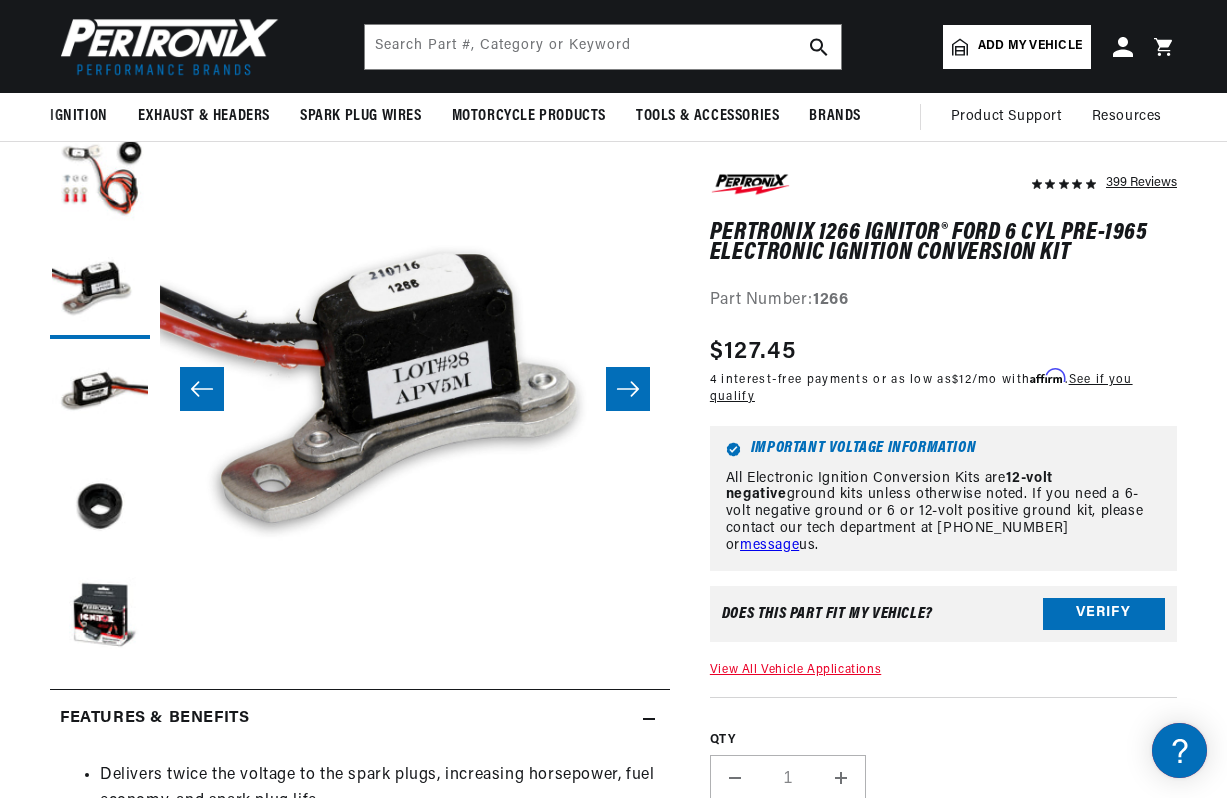 click at bounding box center [628, 389] 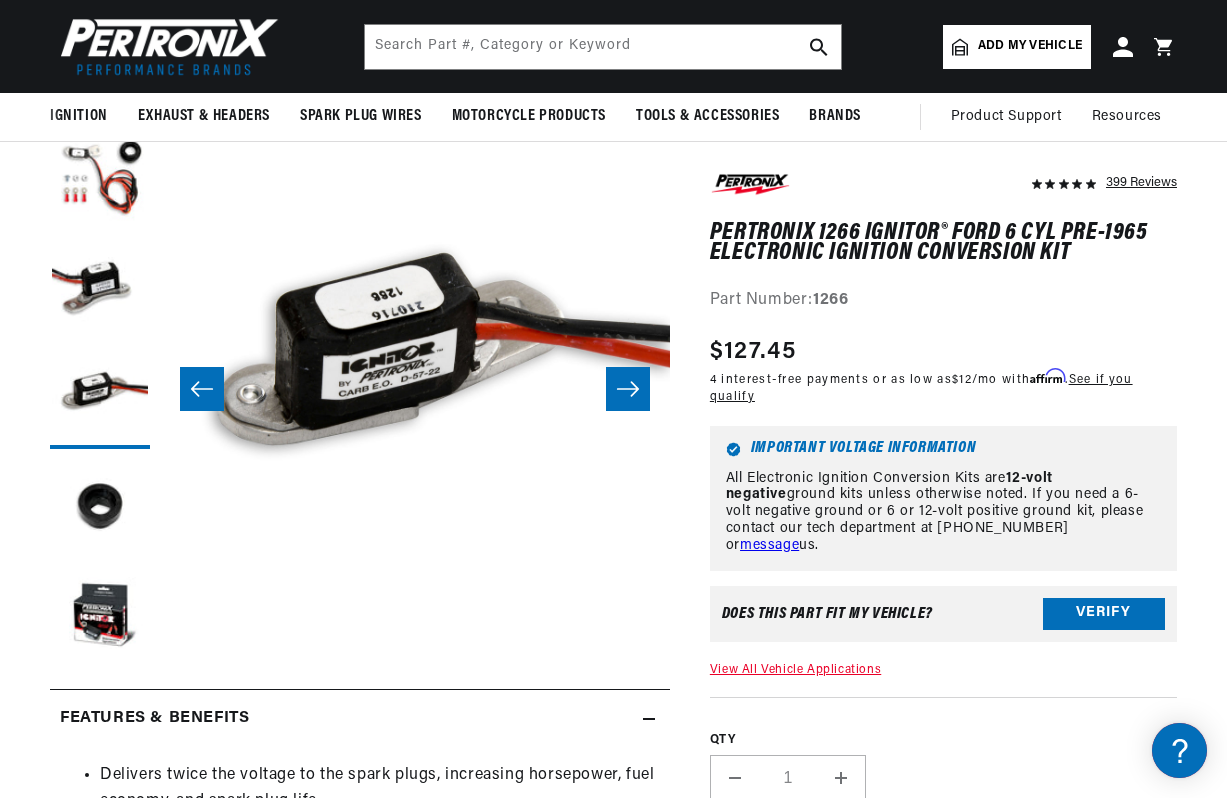 click at bounding box center [628, 389] 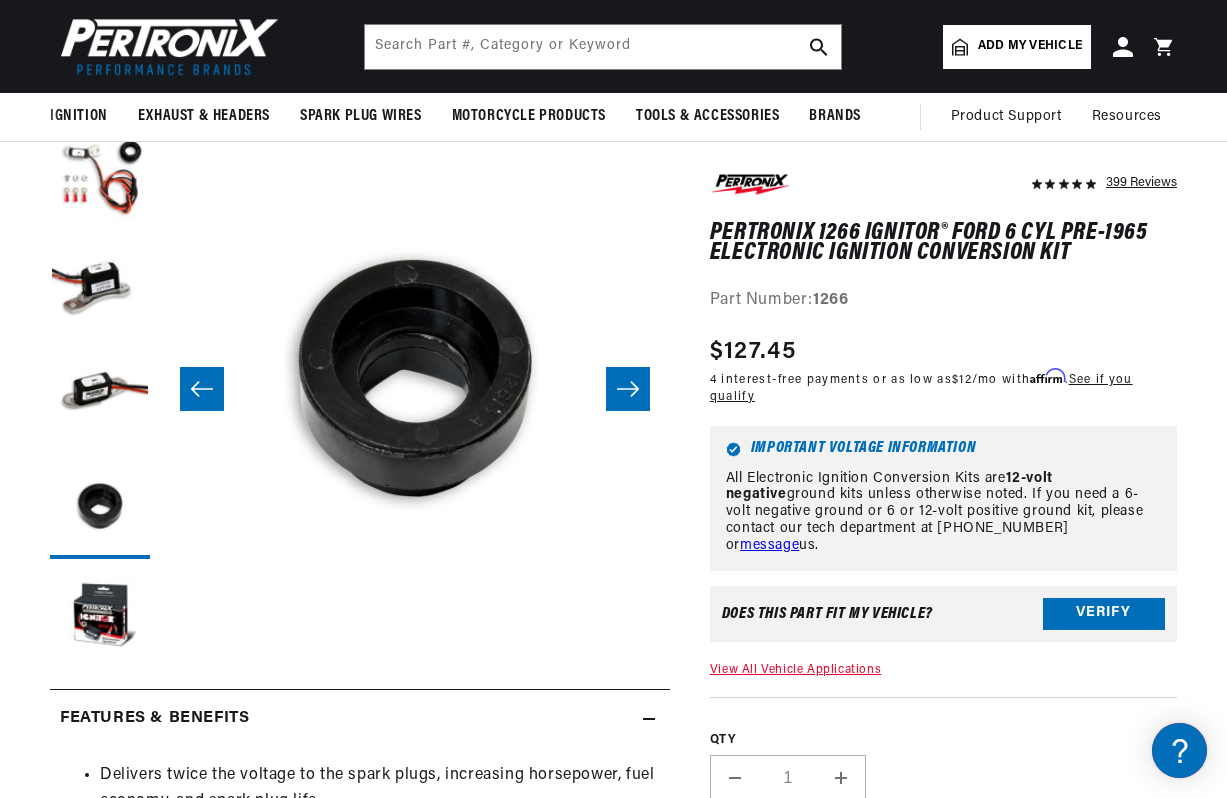 click at bounding box center [628, 389] 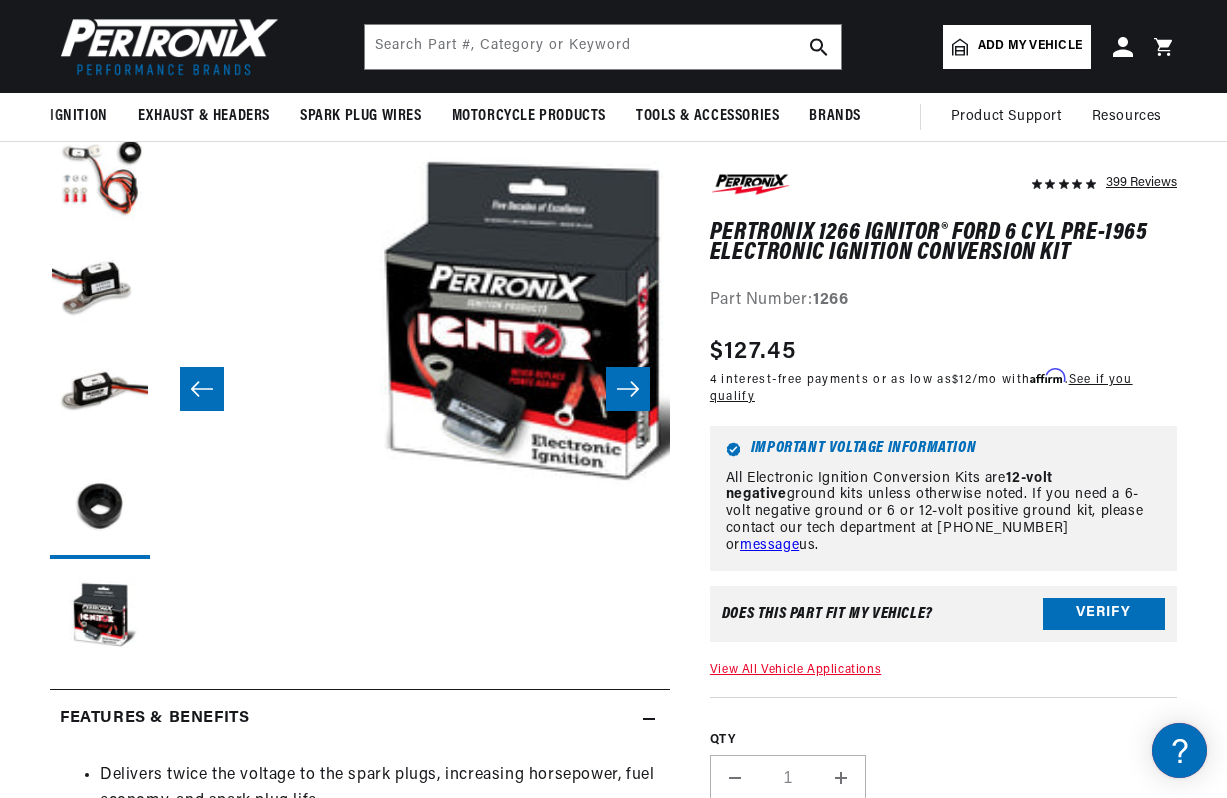 scroll, scrollTop: 0, scrollLeft: 2039, axis: horizontal 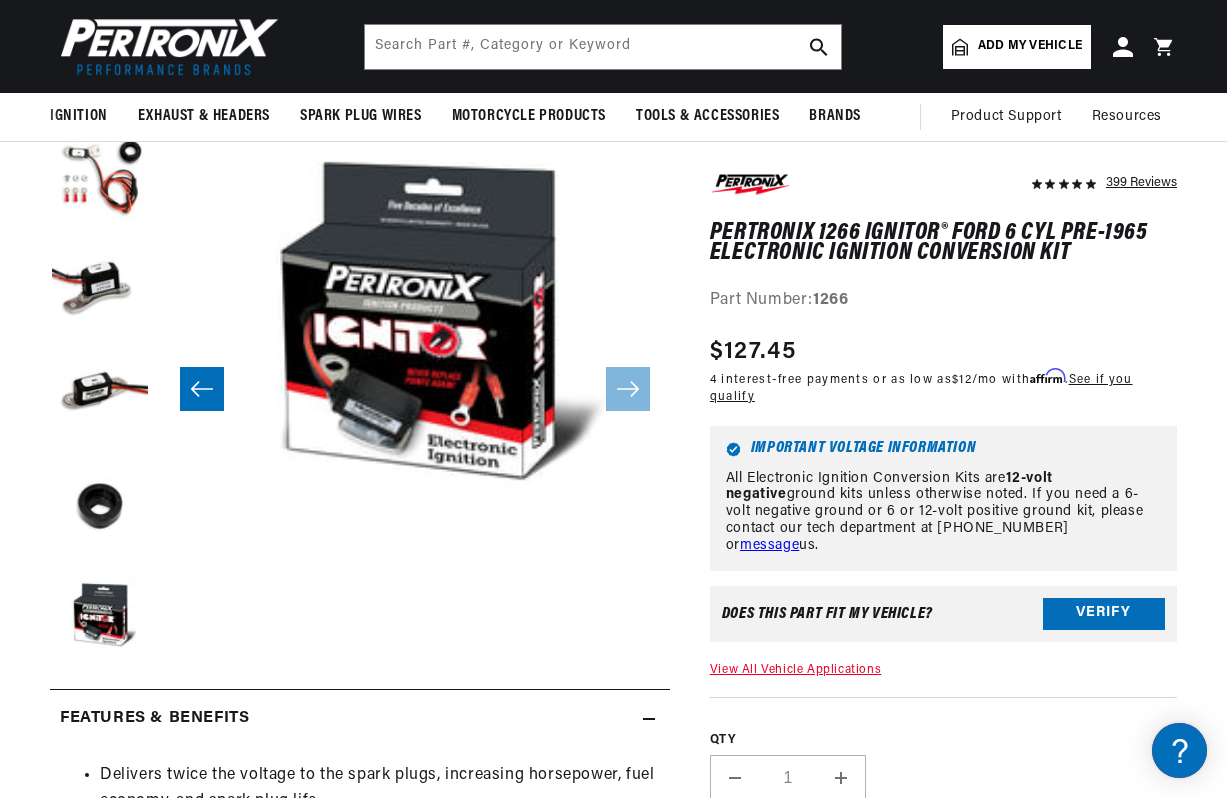 click at bounding box center [202, 389] 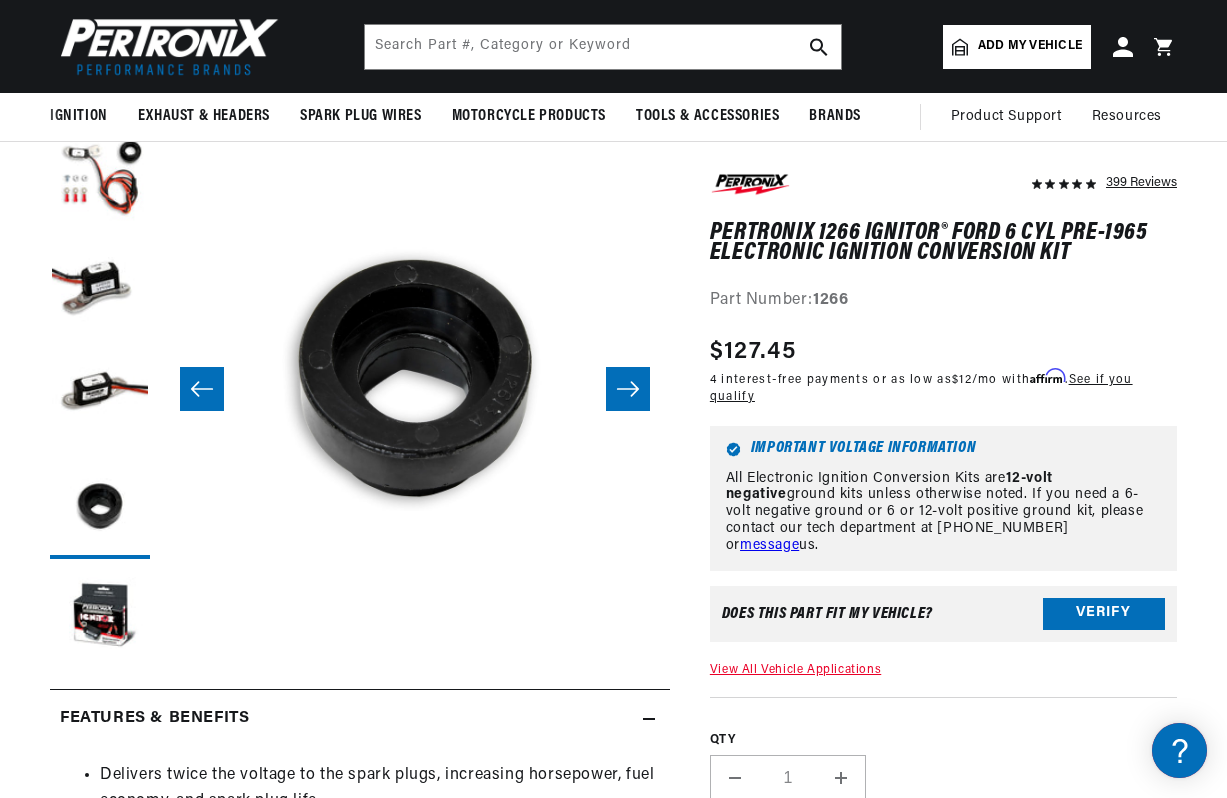 click at bounding box center [202, 389] 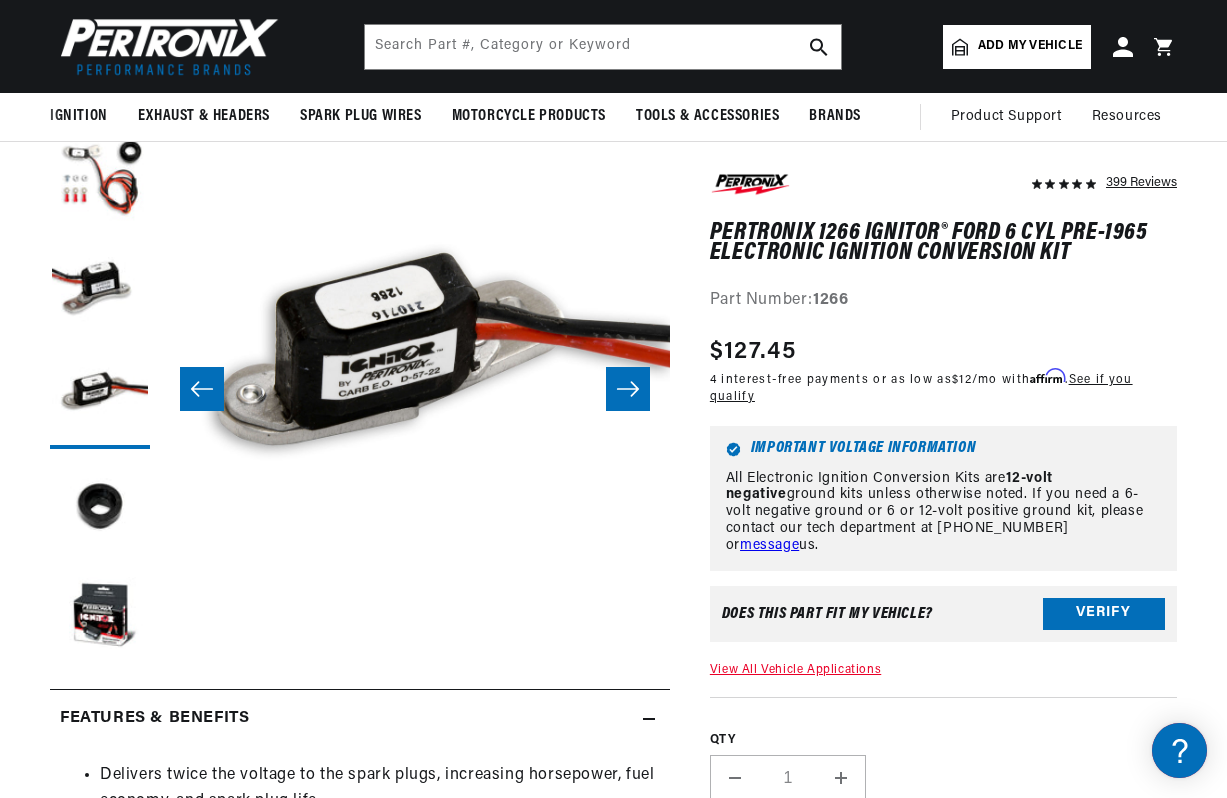 click at bounding box center [202, 389] 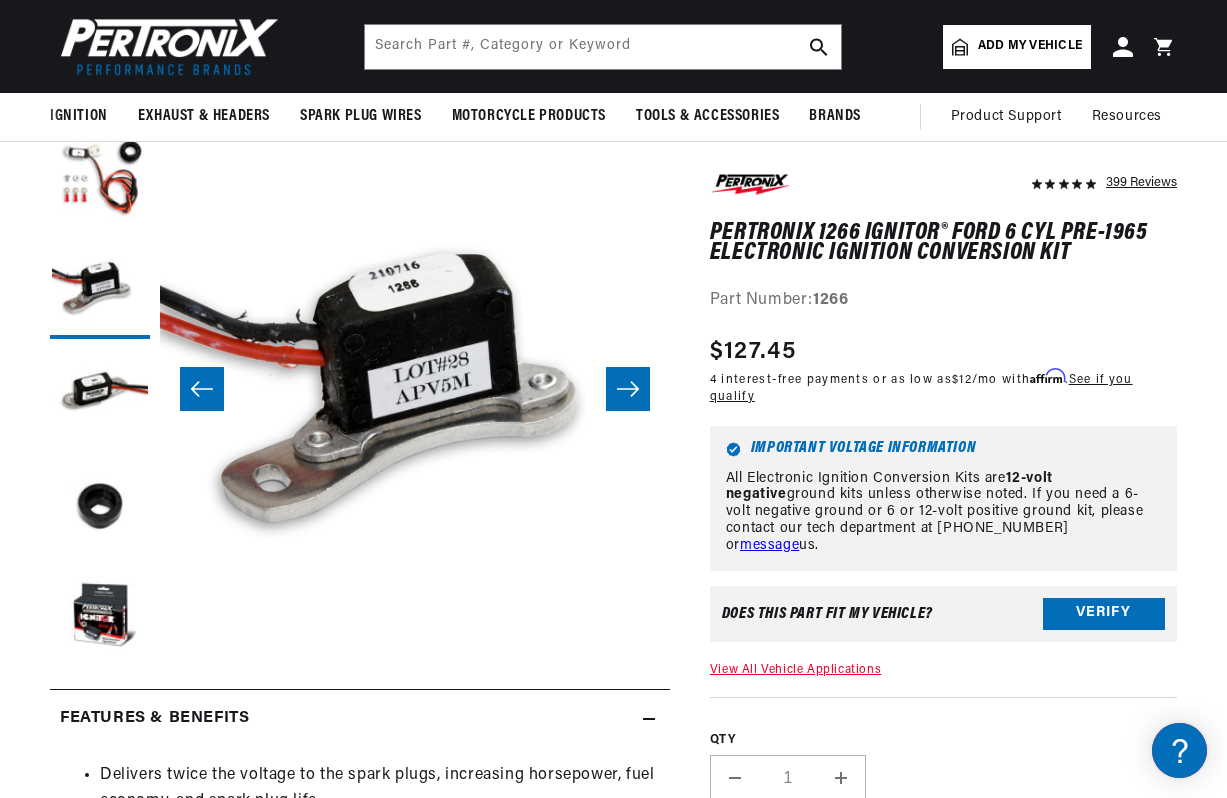 click at bounding box center (202, 389) 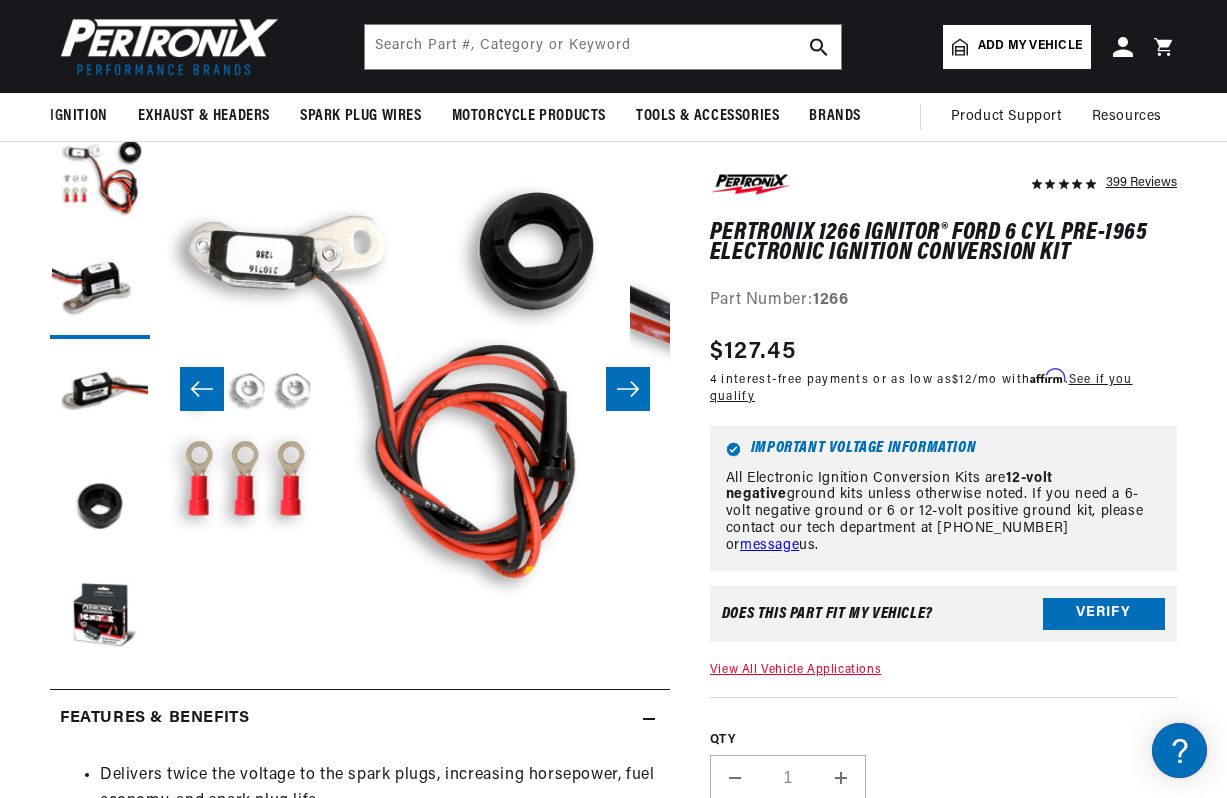 scroll, scrollTop: 0, scrollLeft: 2069, axis: horizontal 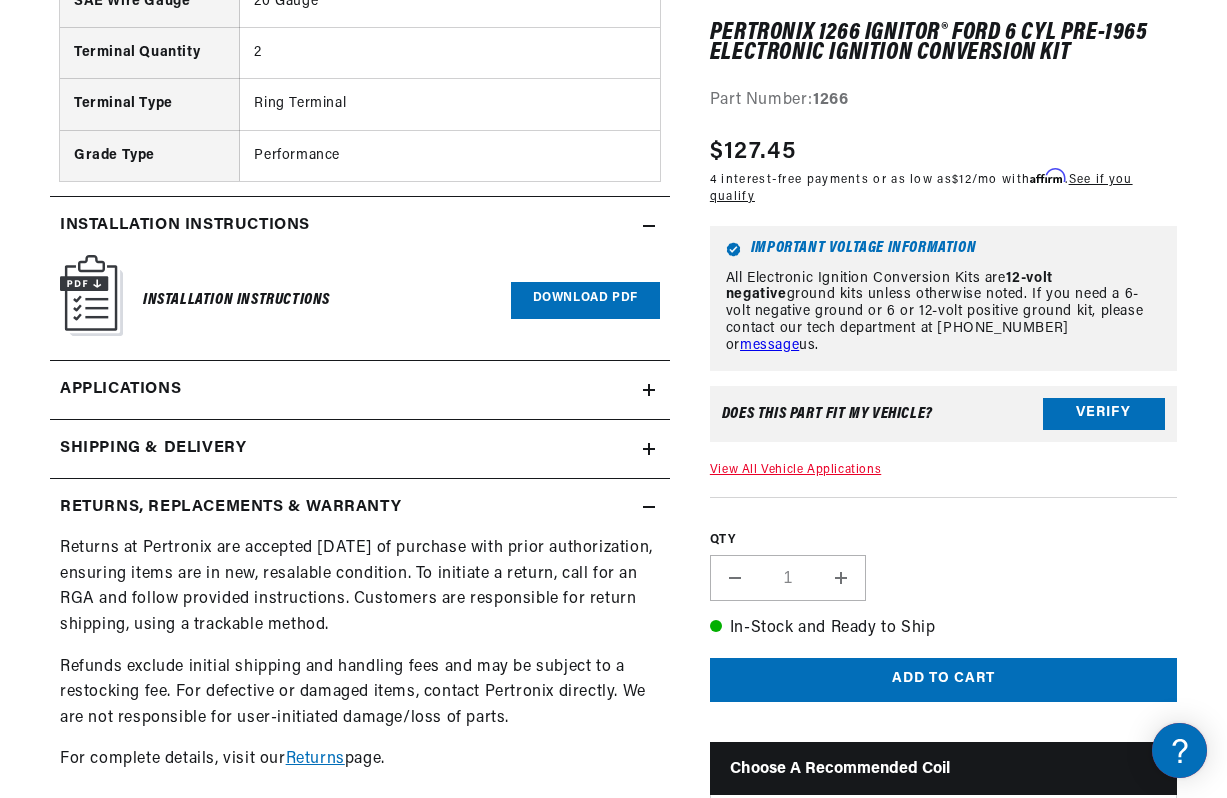 click 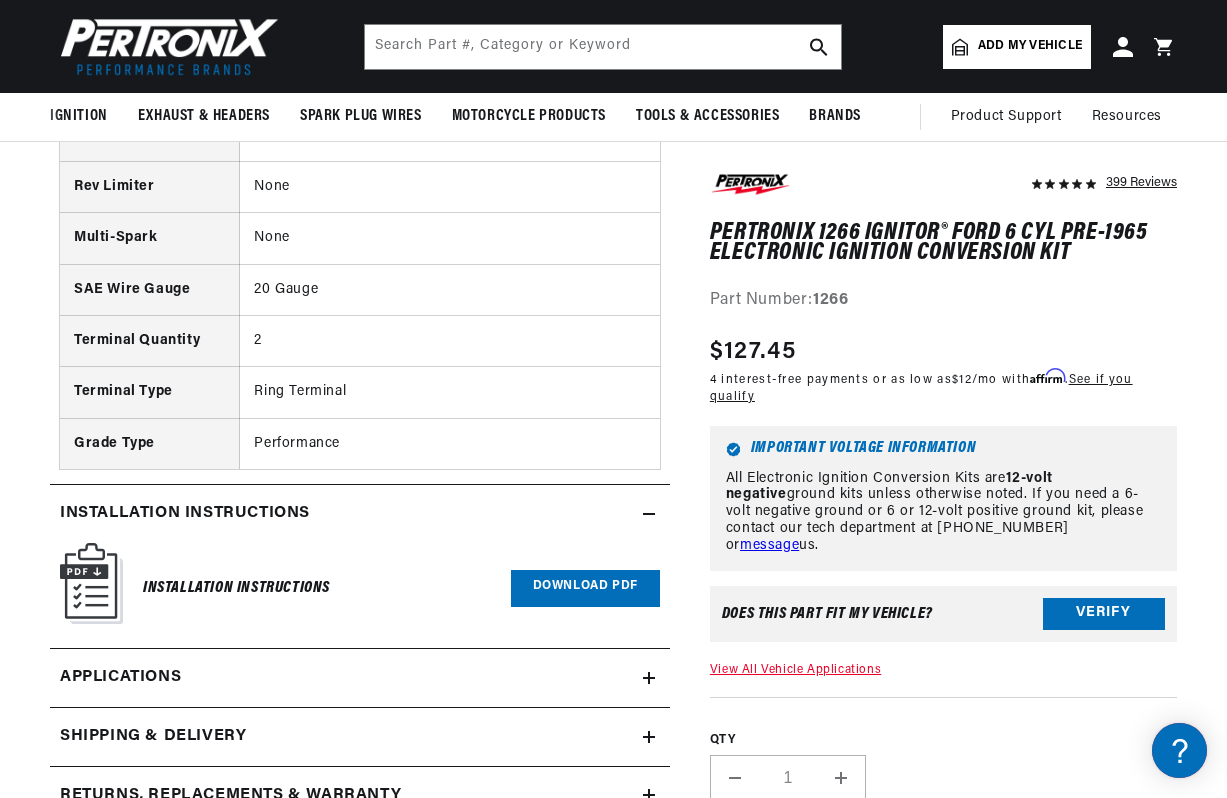 scroll, scrollTop: 2055, scrollLeft: 0, axis: vertical 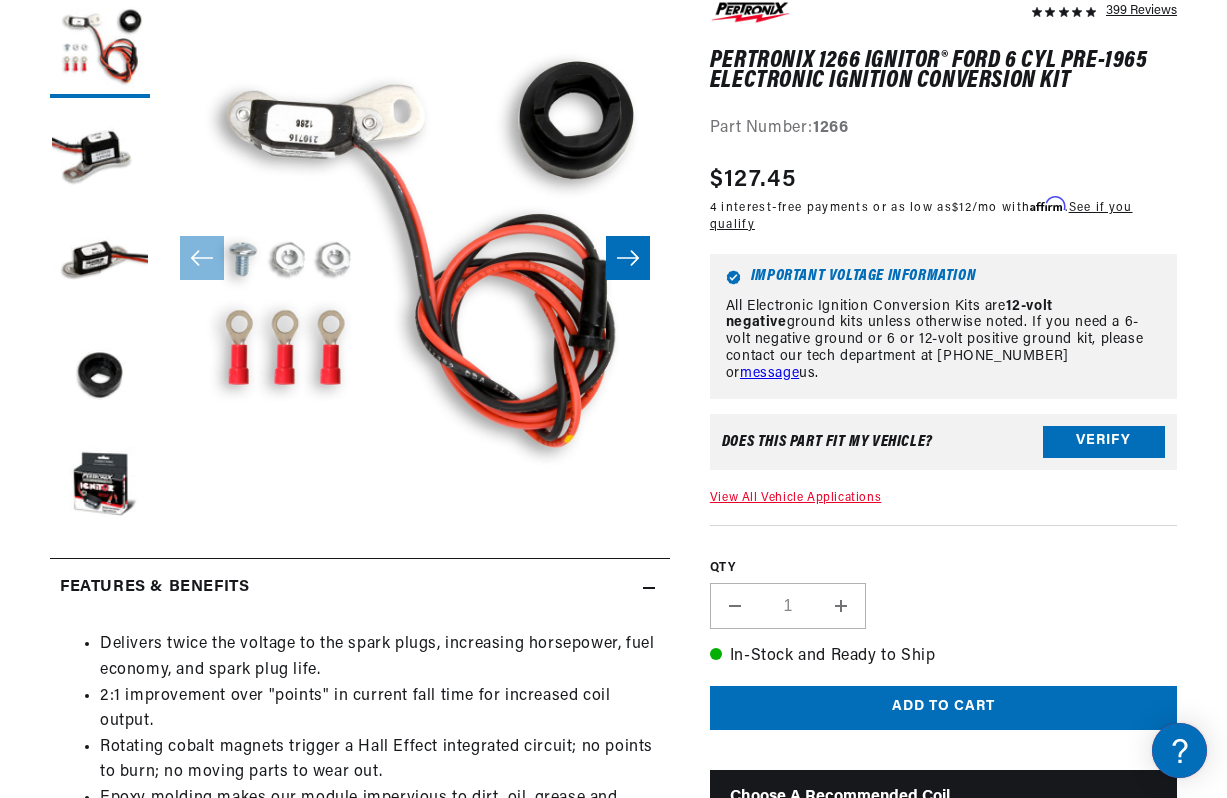 click on "Features & Benefits" at bounding box center (360, 588) 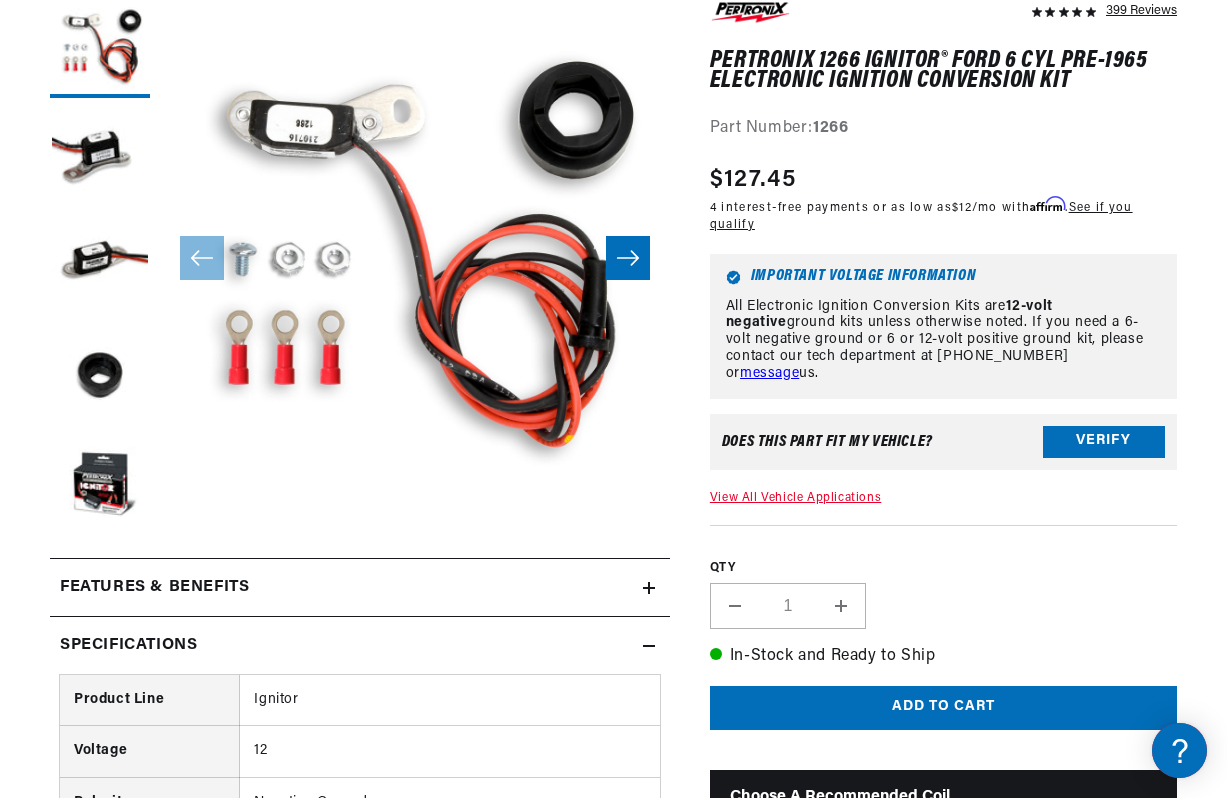 scroll, scrollTop: 0, scrollLeft: 1047, axis: horizontal 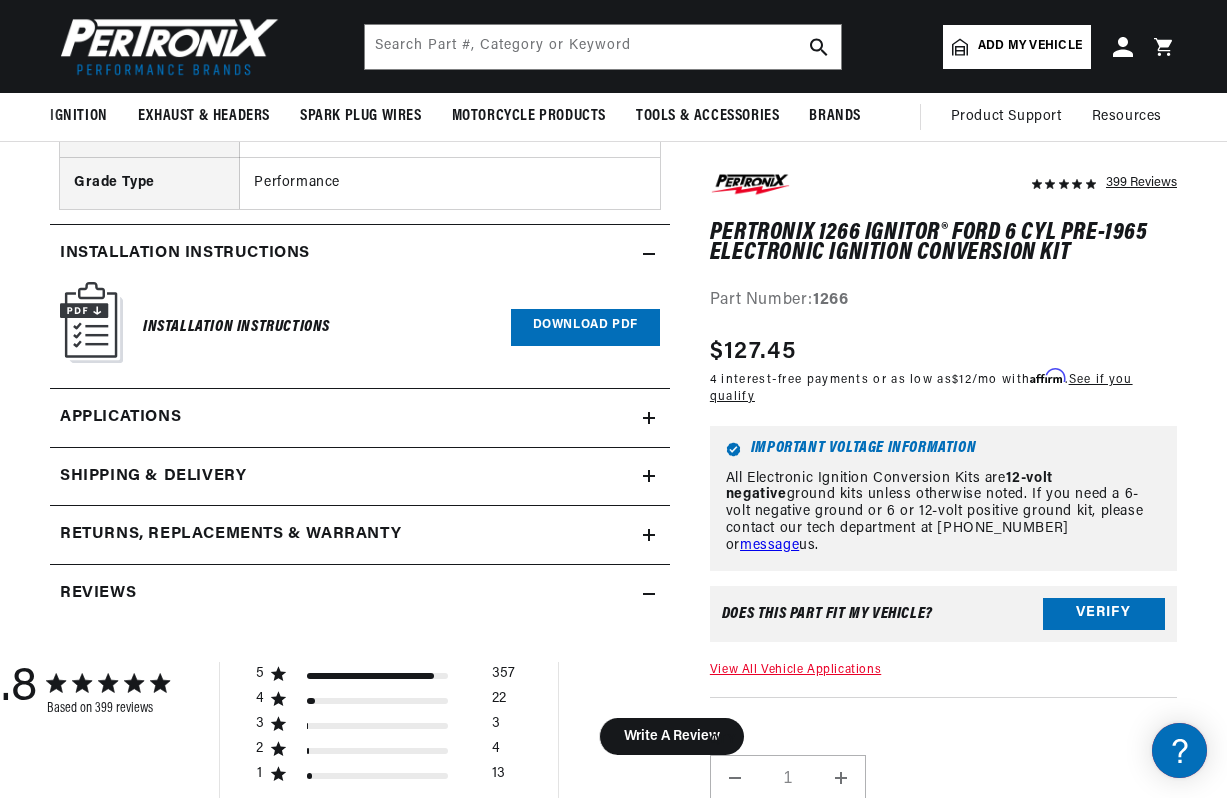 click at bounding box center (165, 46) 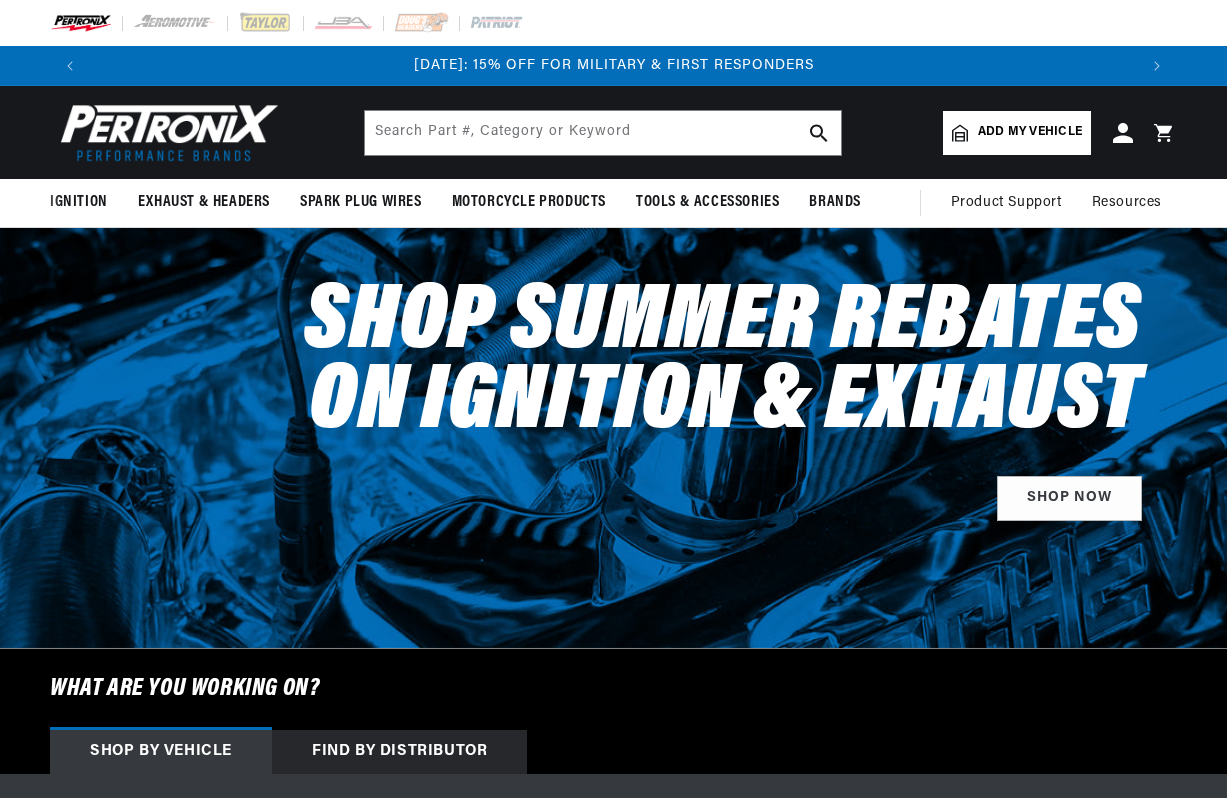 scroll, scrollTop: 0, scrollLeft: 0, axis: both 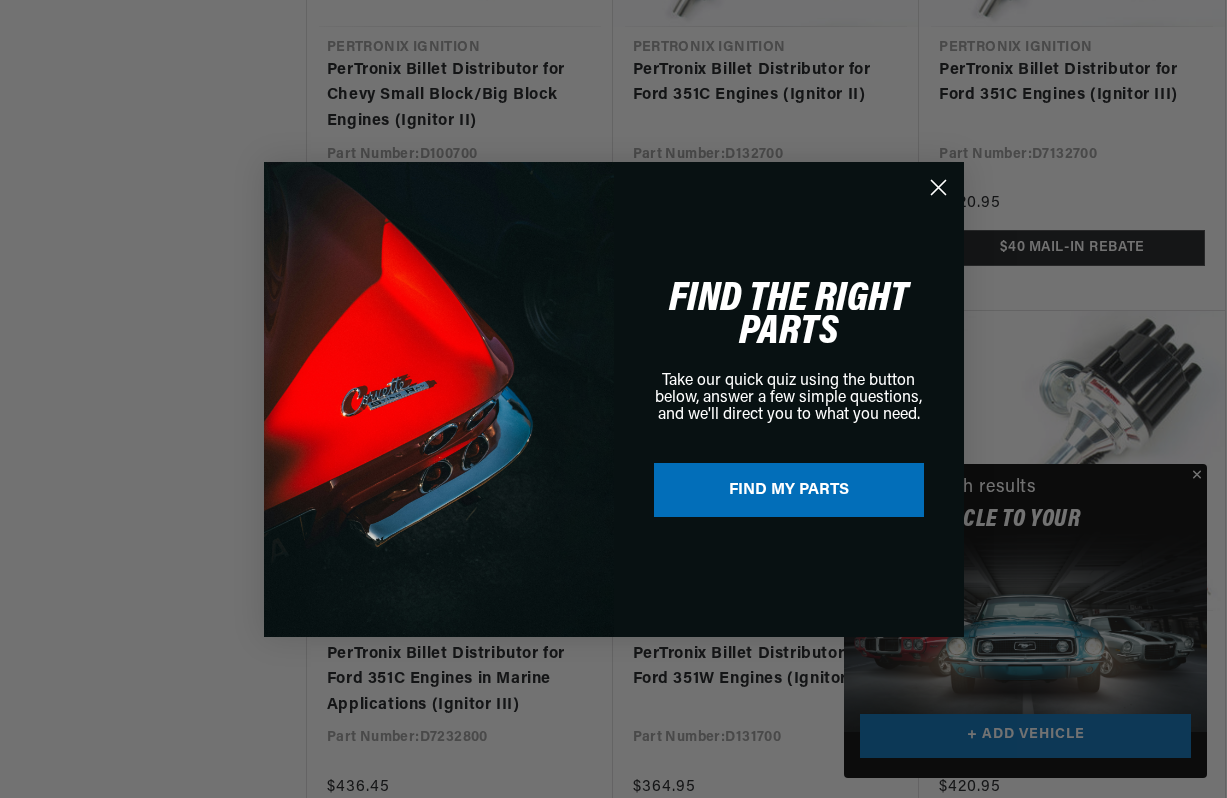 click 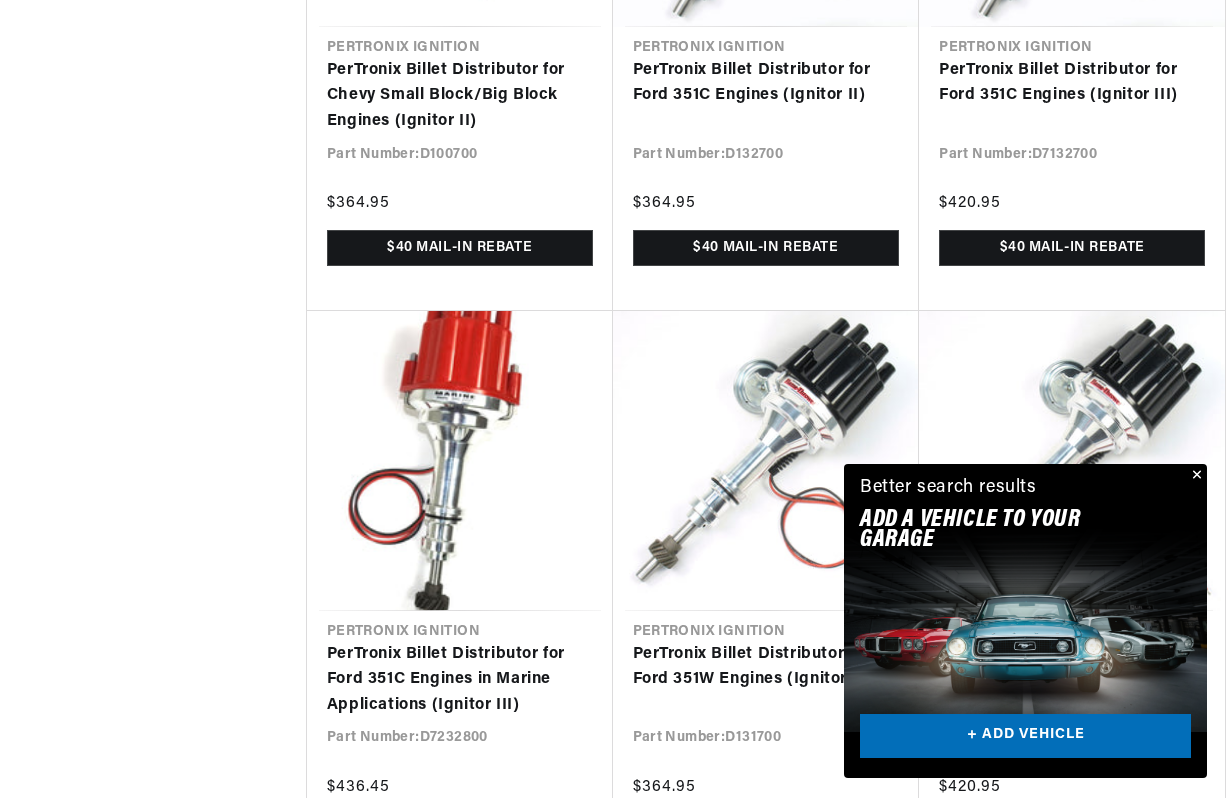 select on "relevance" 